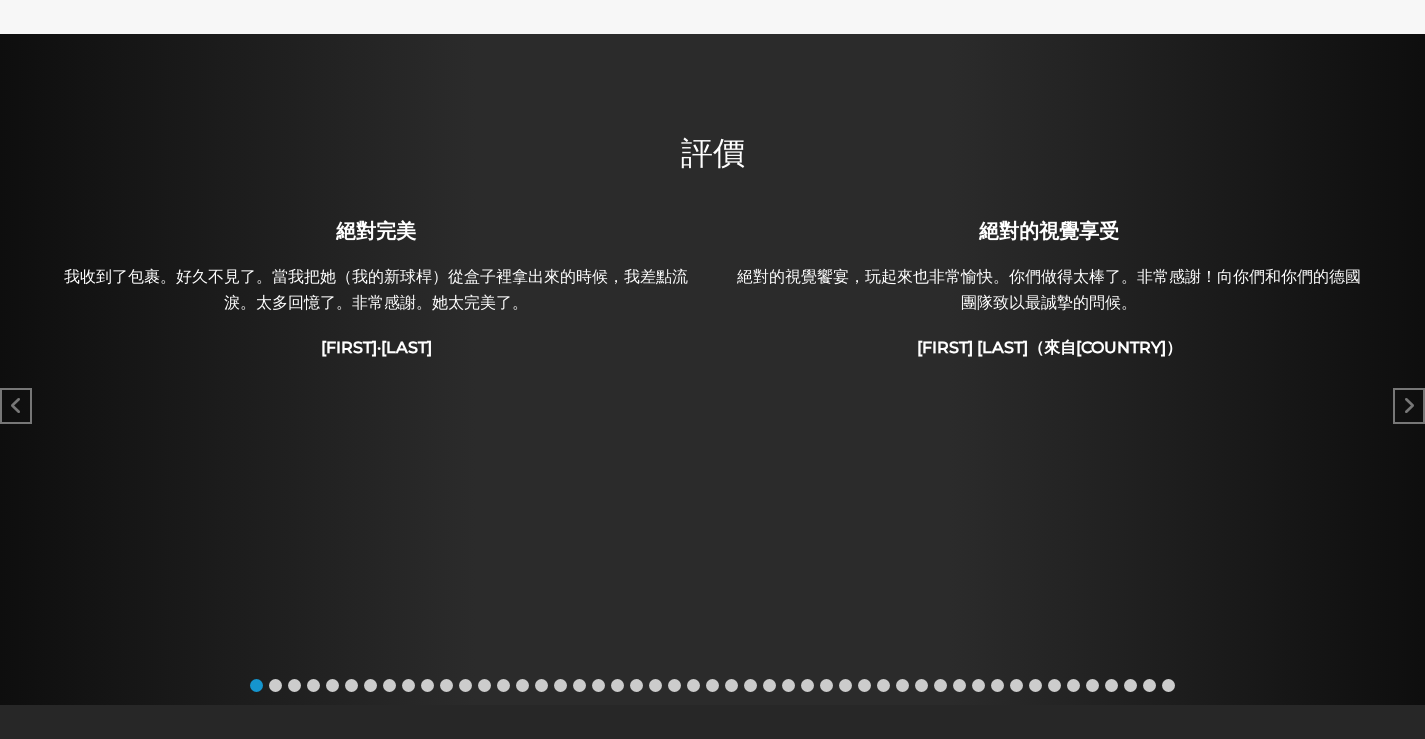 scroll, scrollTop: 0, scrollLeft: 0, axis: both 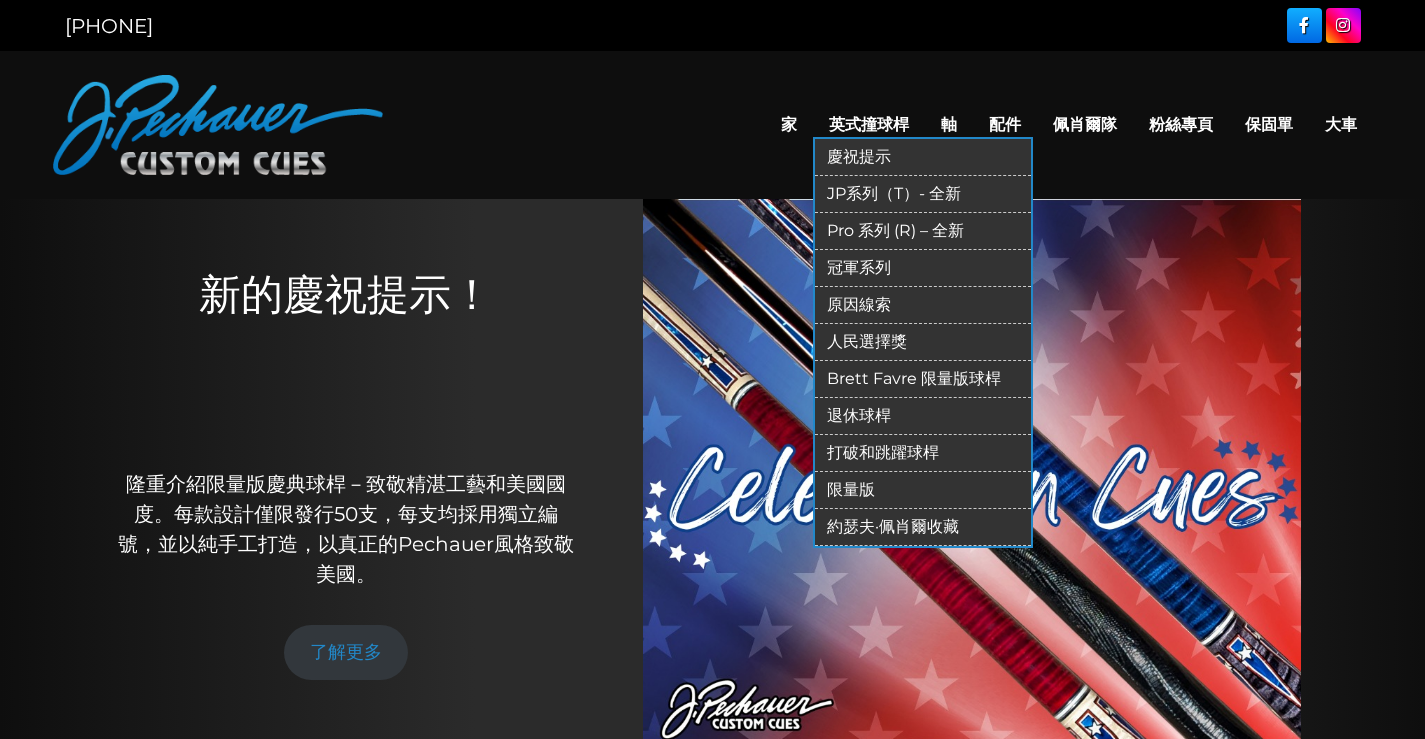 click on "慶祝提示" at bounding box center (859, 156) 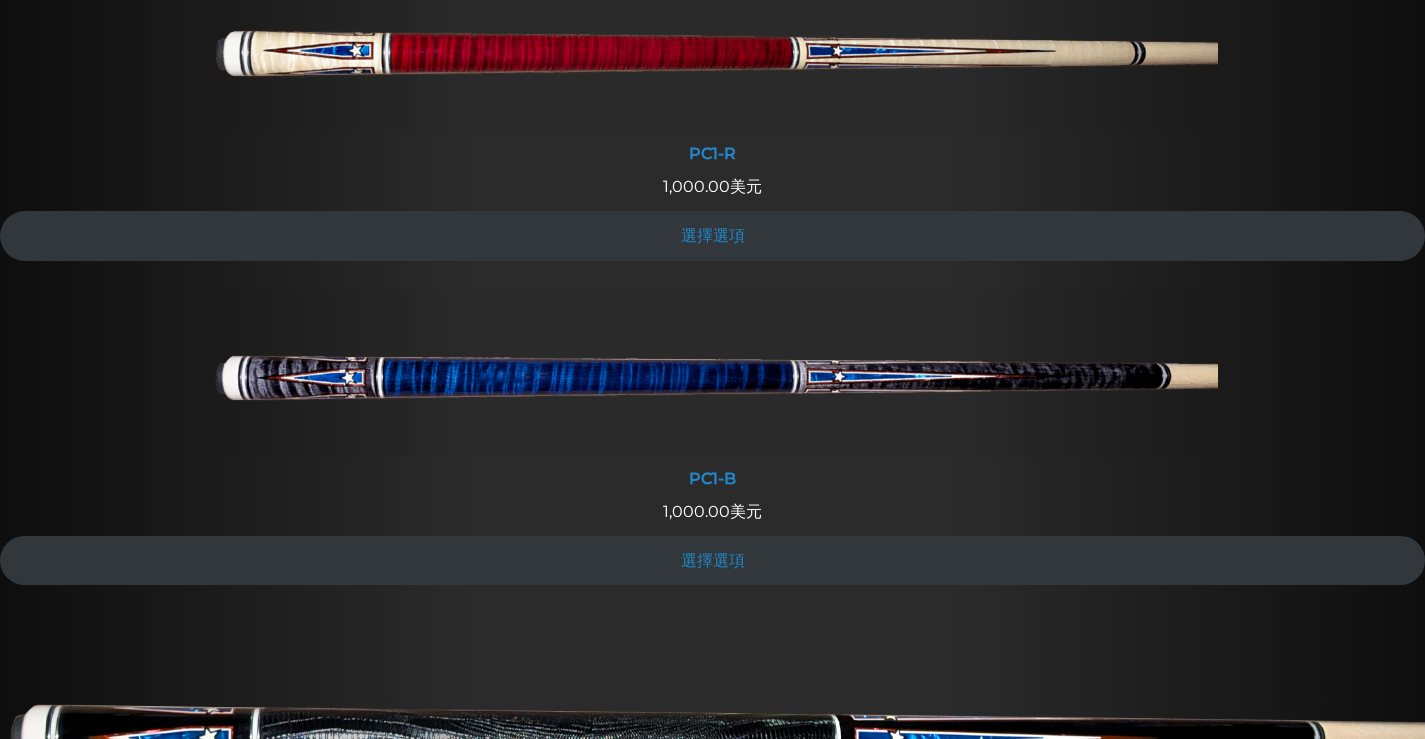 scroll, scrollTop: 809, scrollLeft: 0, axis: vertical 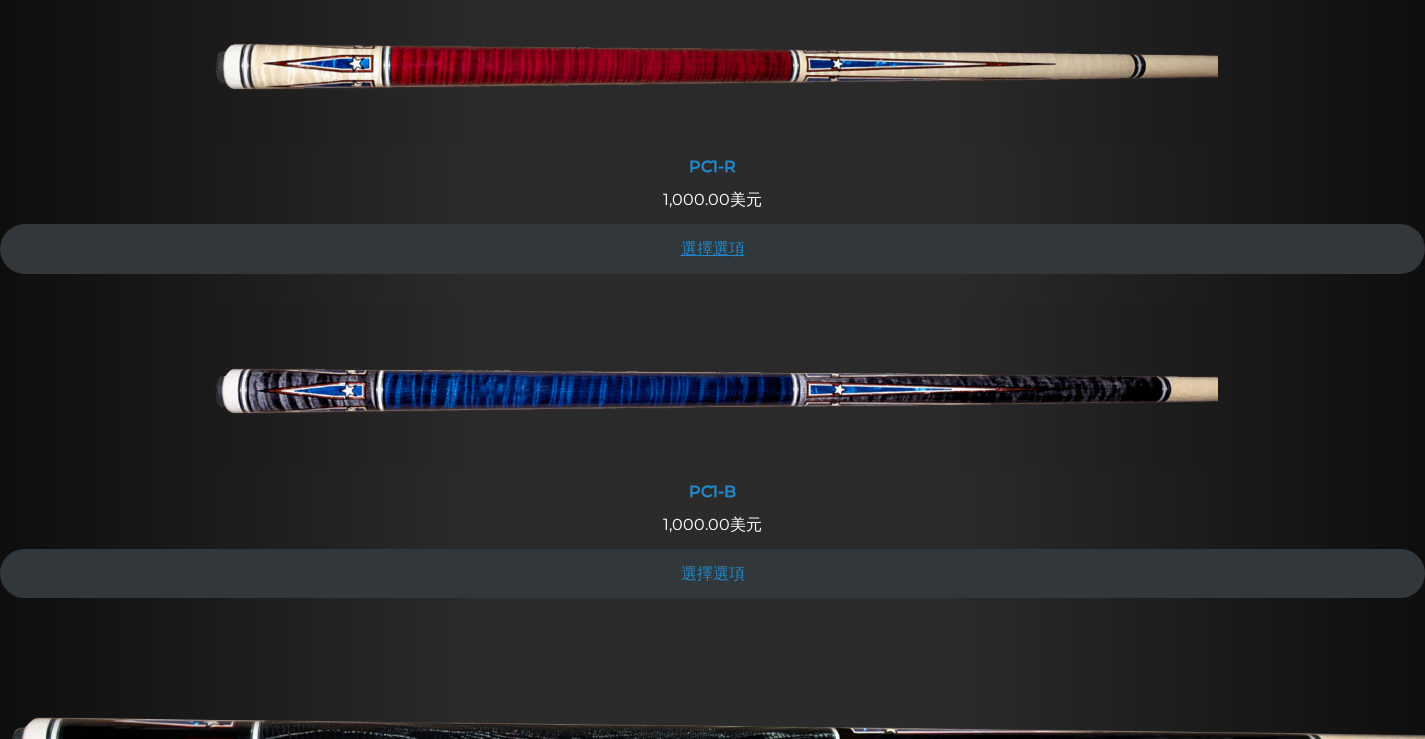 click on "選擇選項" at bounding box center [713, 248] 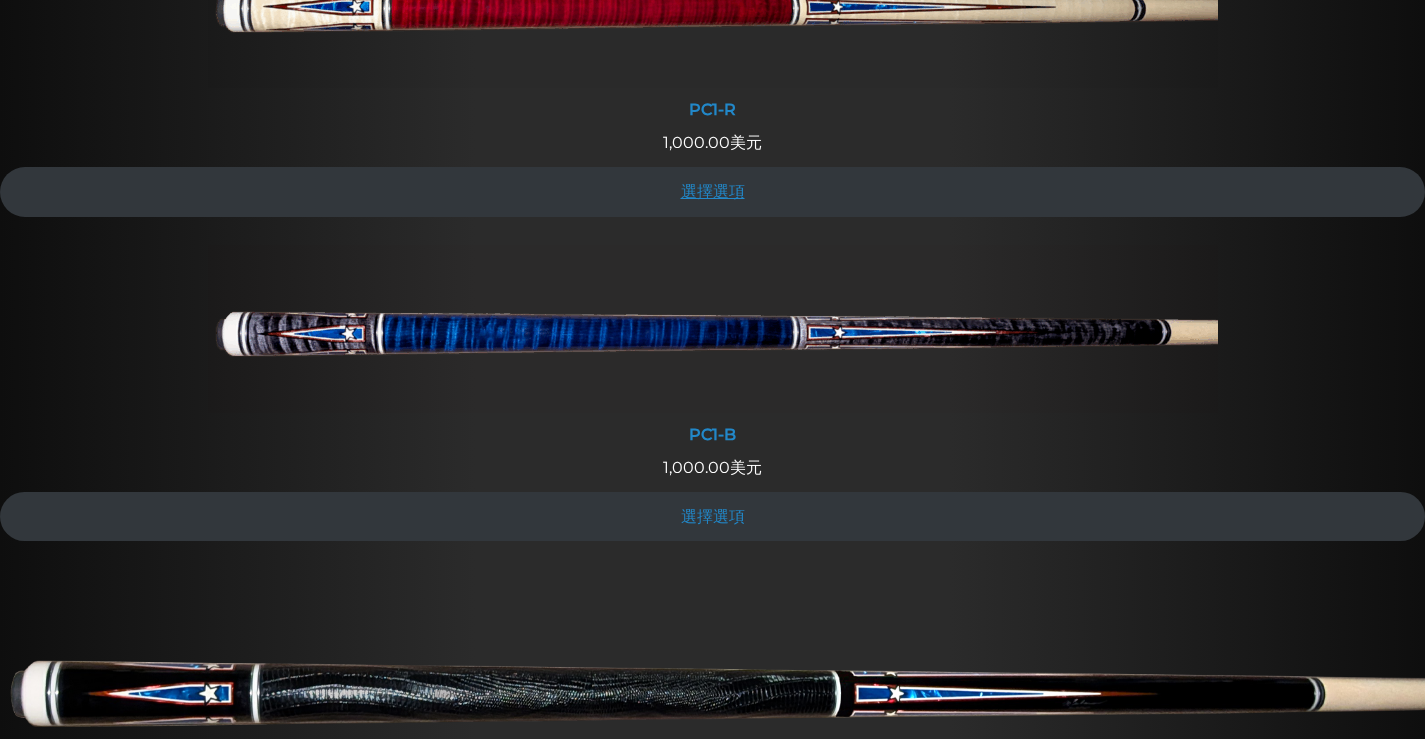 scroll, scrollTop: 859, scrollLeft: 0, axis: vertical 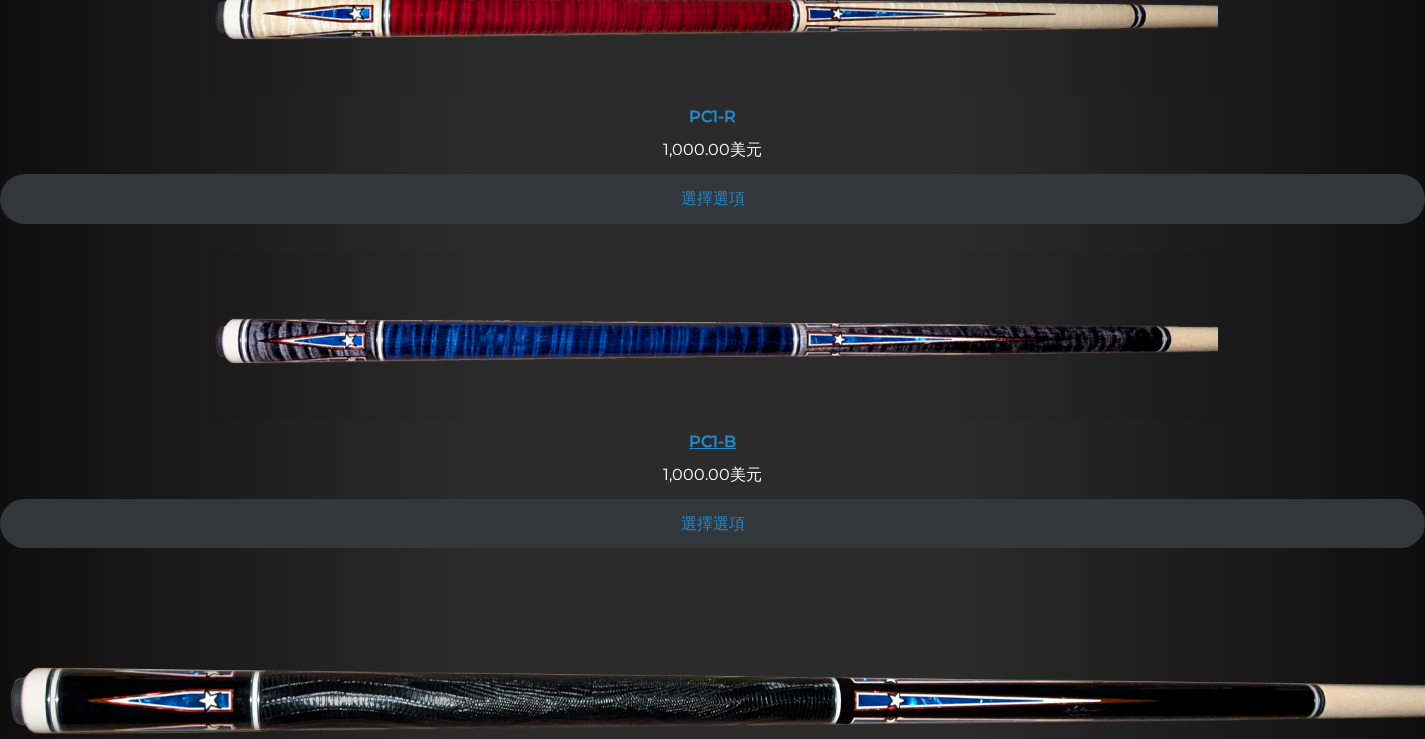 click at bounding box center [713, 336] 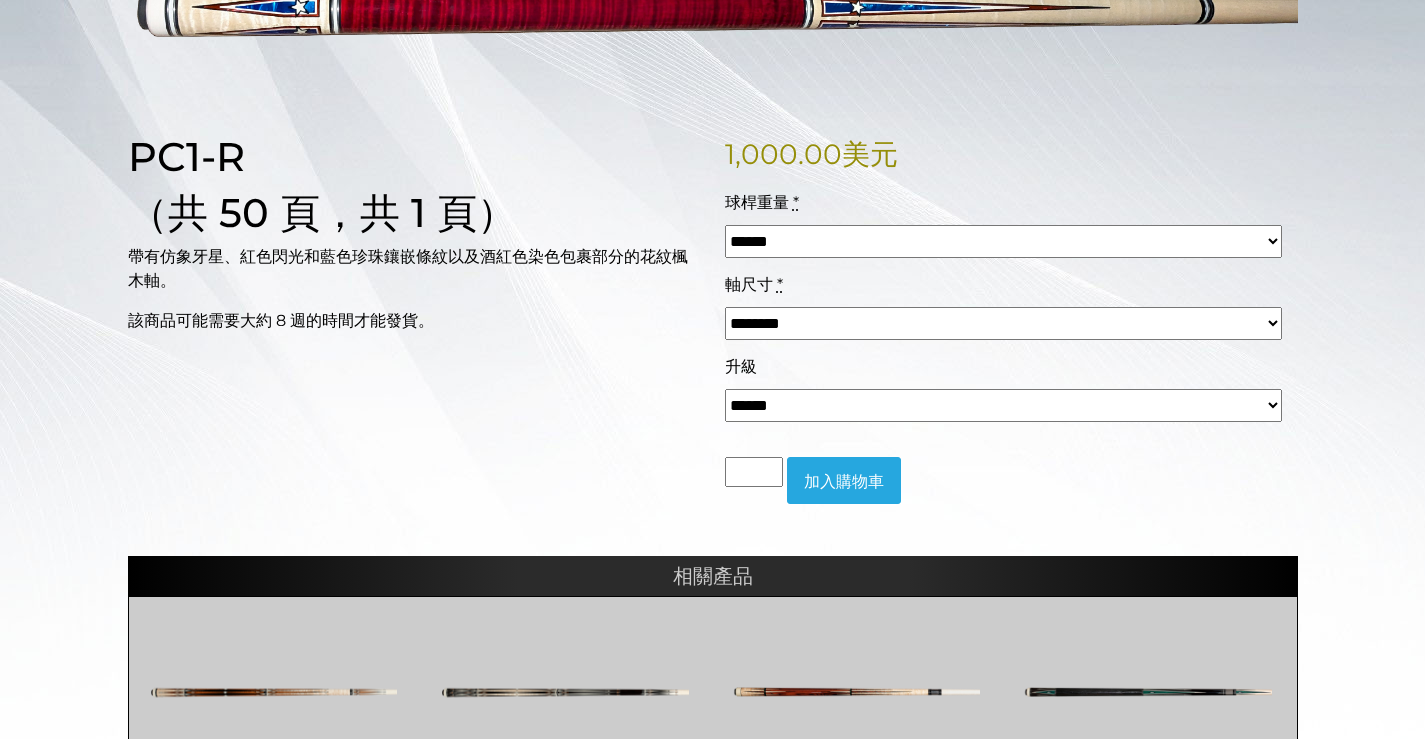 scroll, scrollTop: 400, scrollLeft: 0, axis: vertical 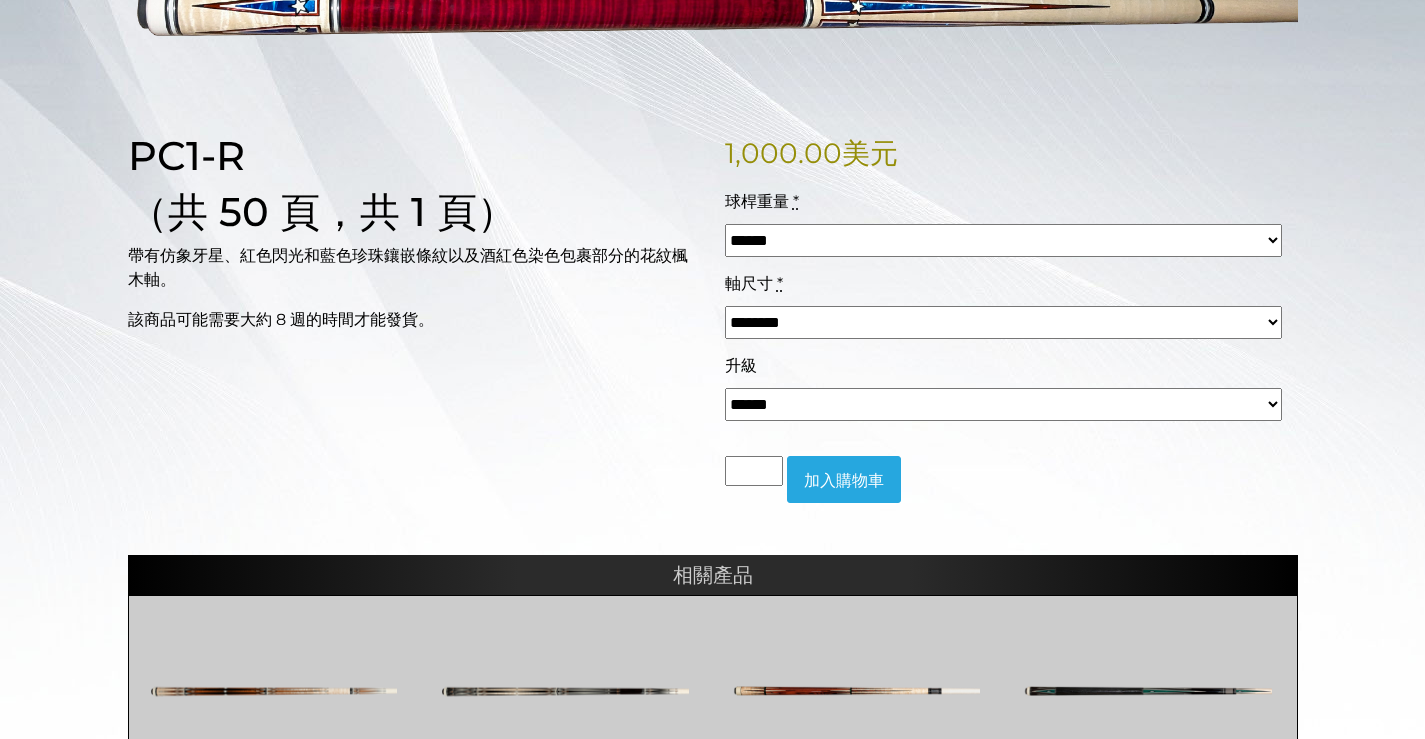 click on "****** ****** **** ****** **** ****** ****" at bounding box center [1003, 240] 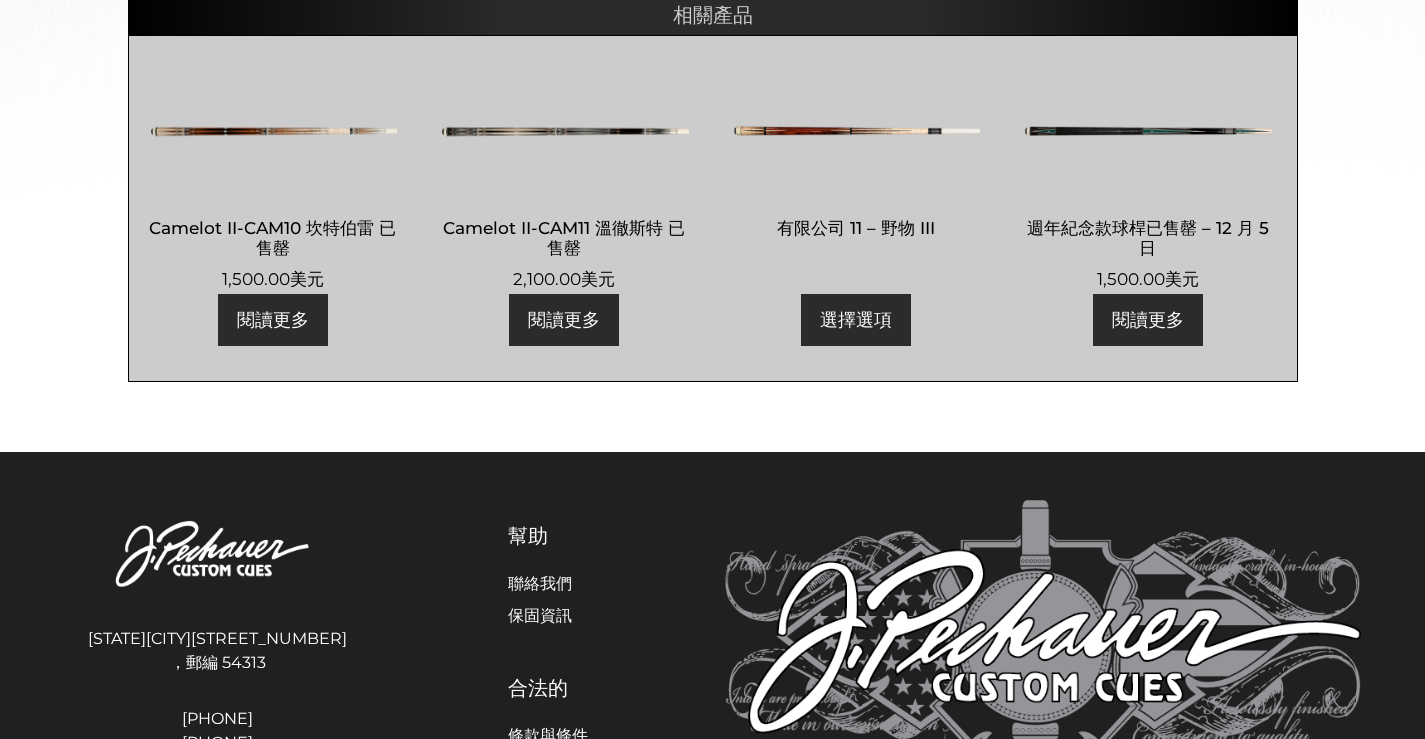scroll, scrollTop: 962, scrollLeft: 0, axis: vertical 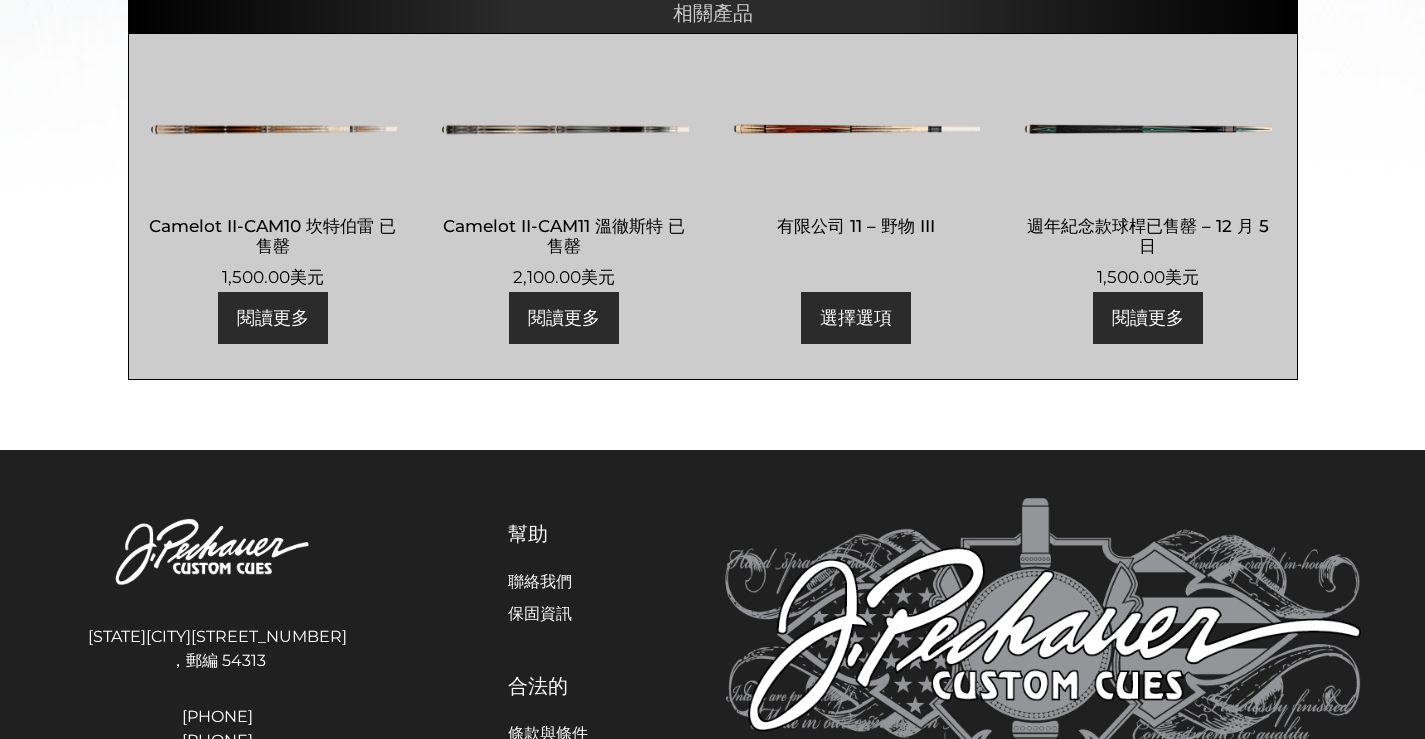 click at bounding box center (856, 129) 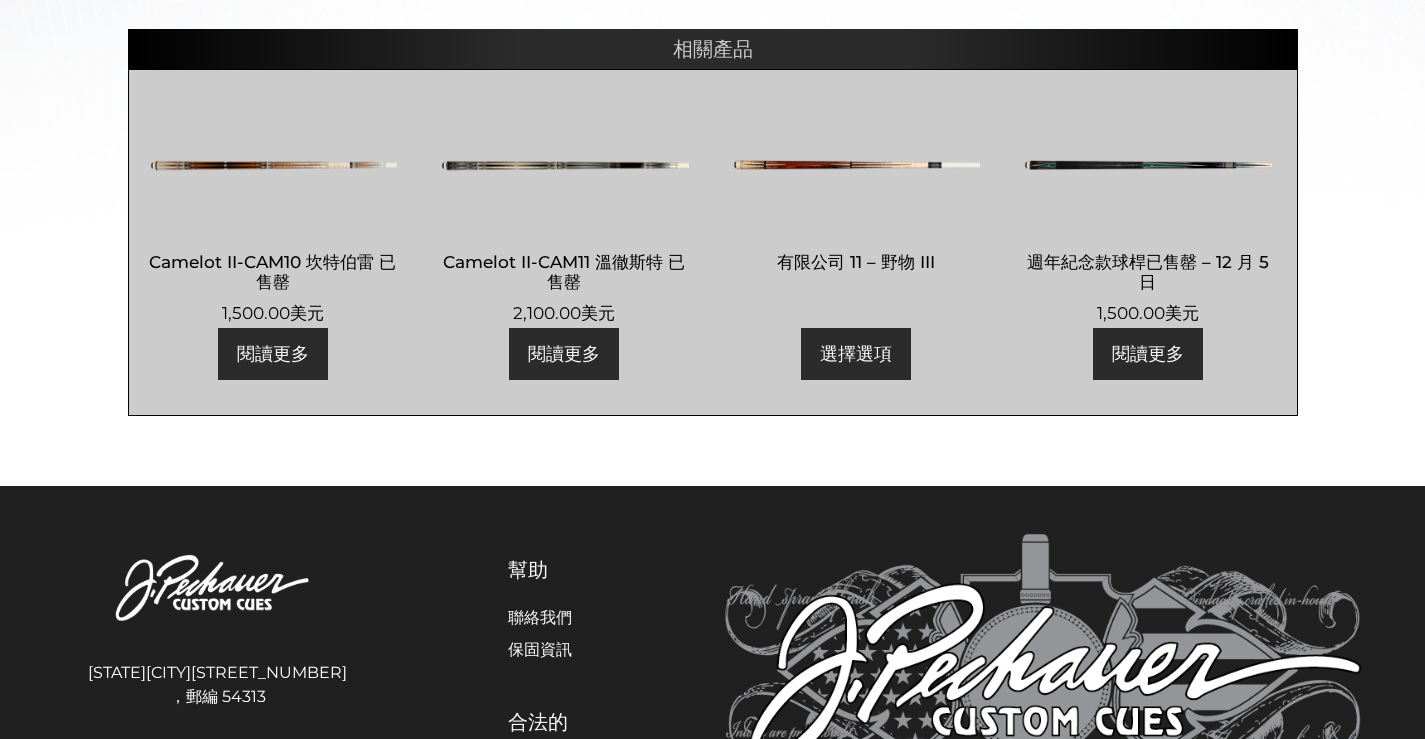 scroll, scrollTop: 962, scrollLeft: 0, axis: vertical 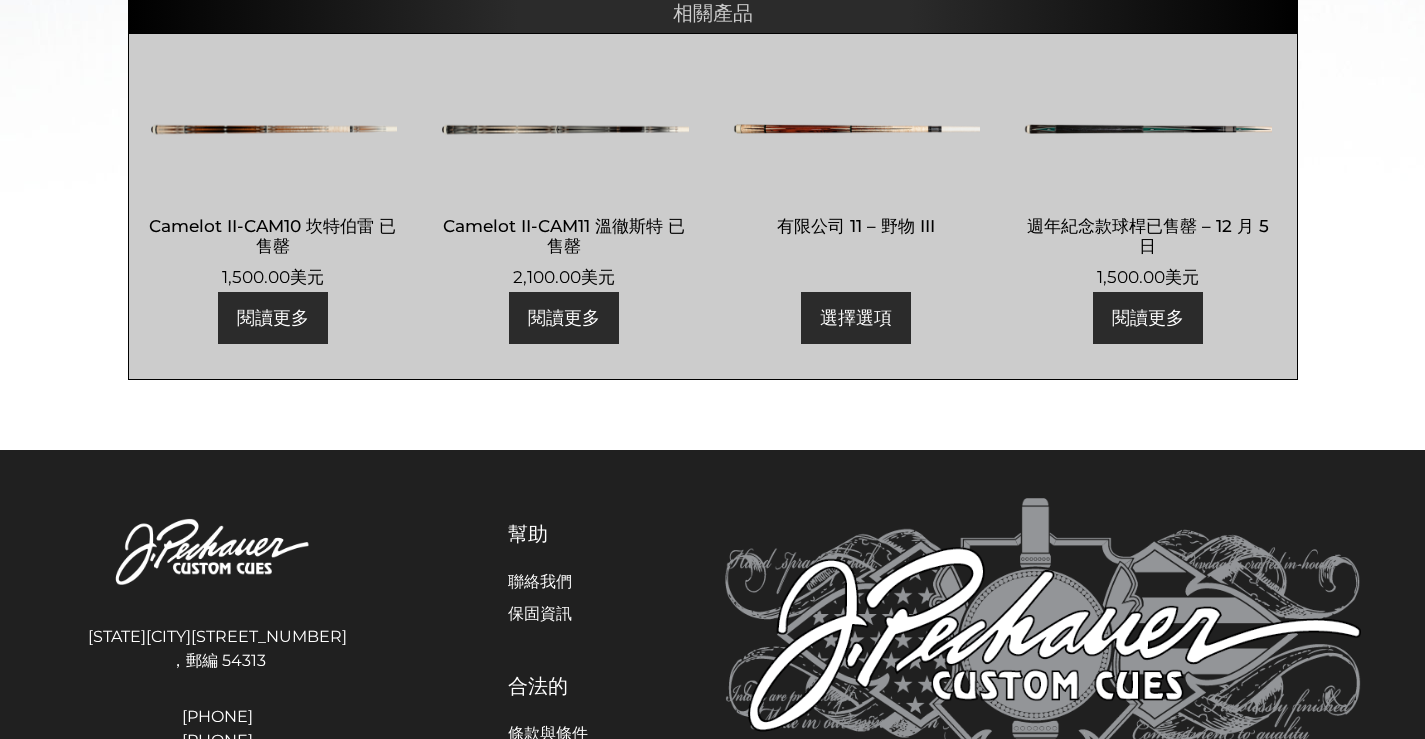 click at bounding box center [1147, 129] 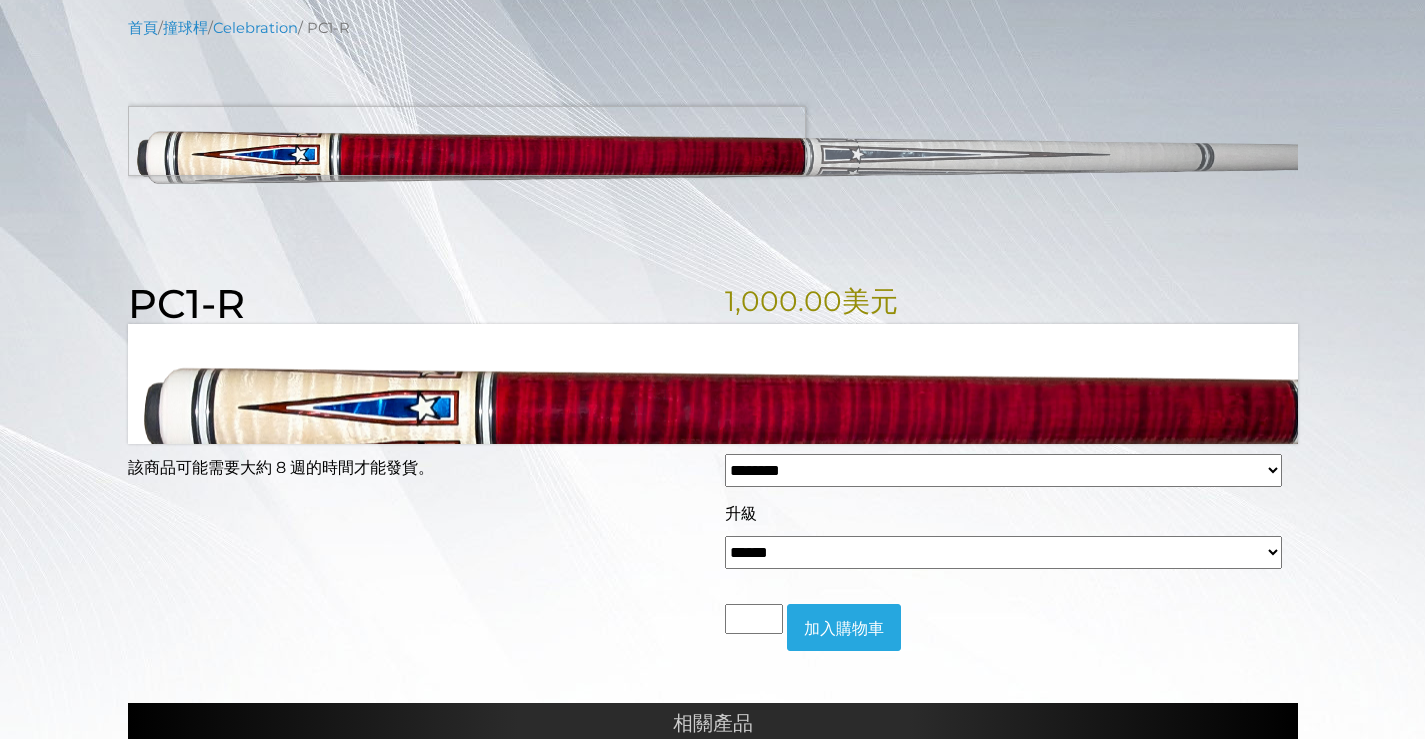 scroll, scrollTop: 246, scrollLeft: 0, axis: vertical 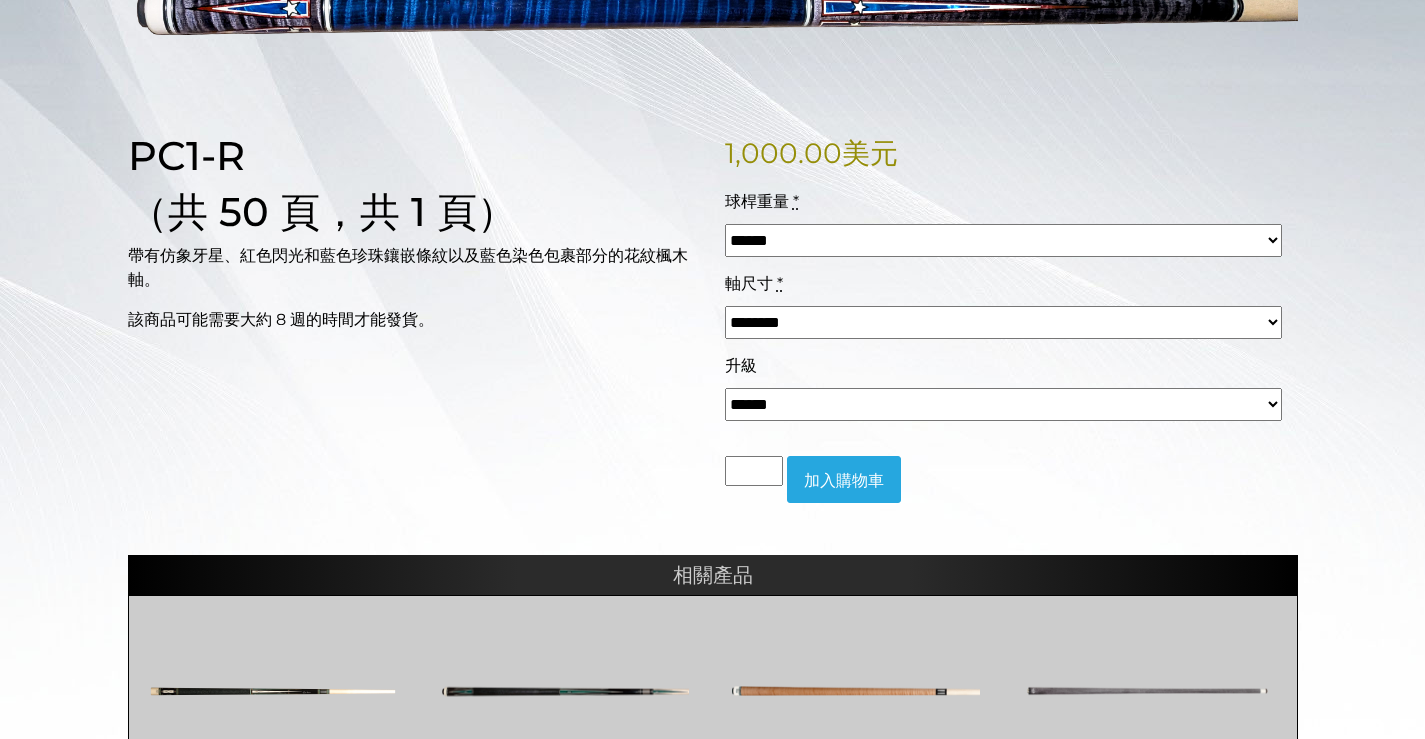 click on "****** ****** **** ****** **** ****** ****" at bounding box center [1003, 240] 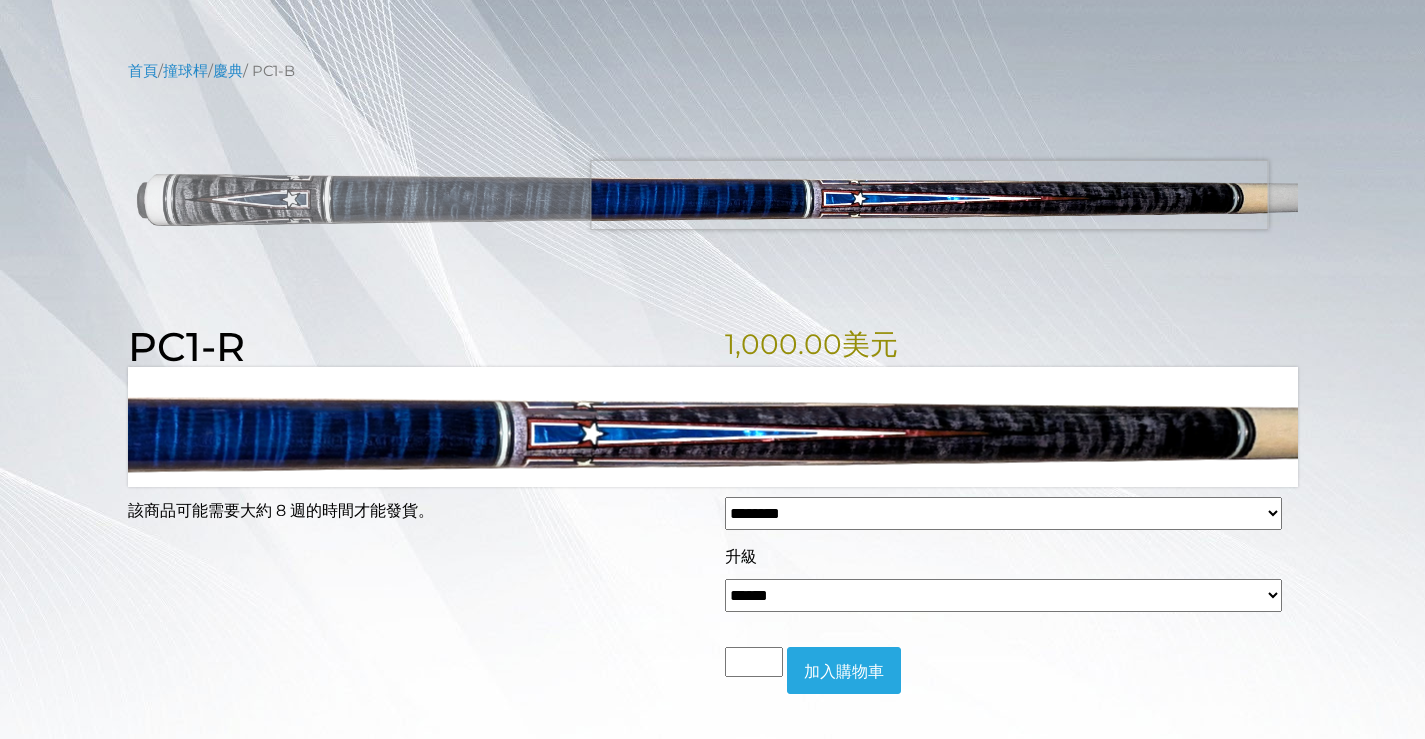 scroll, scrollTop: 0, scrollLeft: 0, axis: both 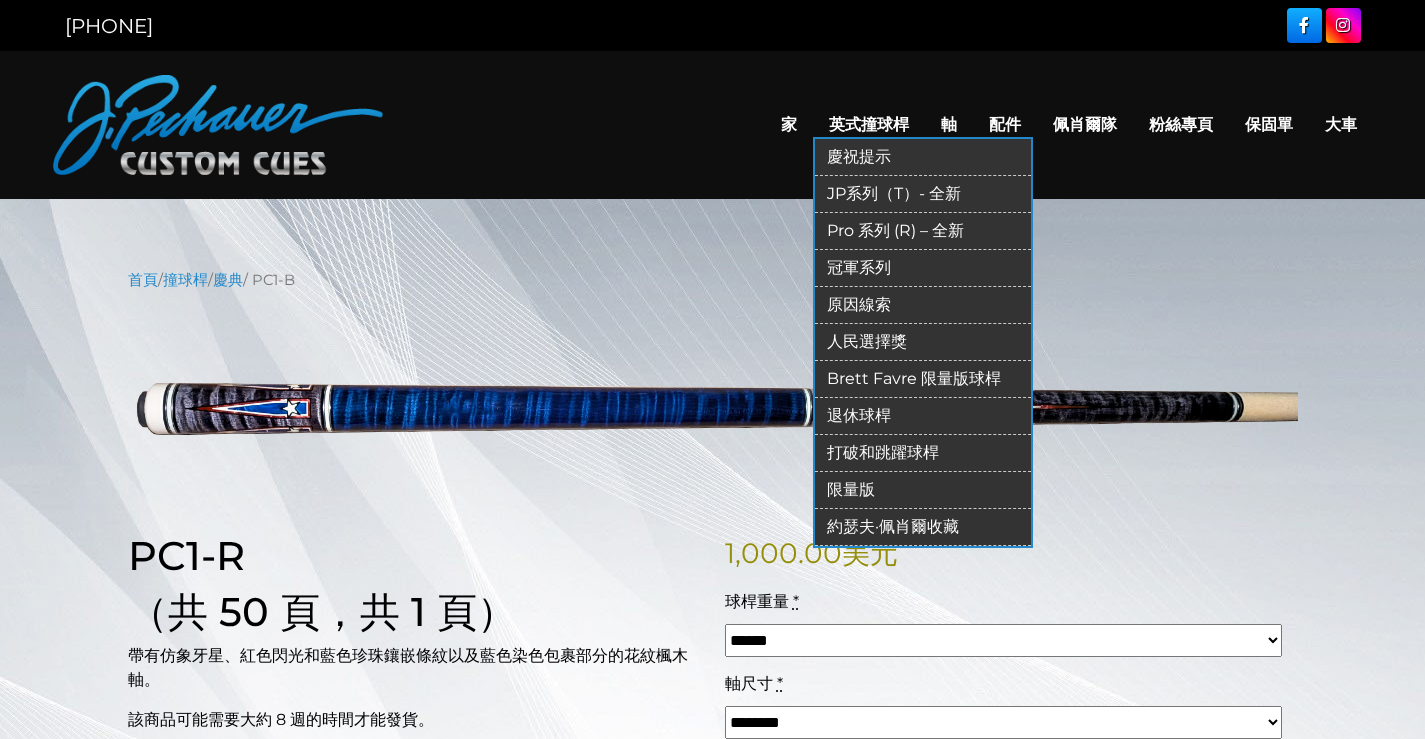 click on "JP系列（T）- 全新" at bounding box center [894, 193] 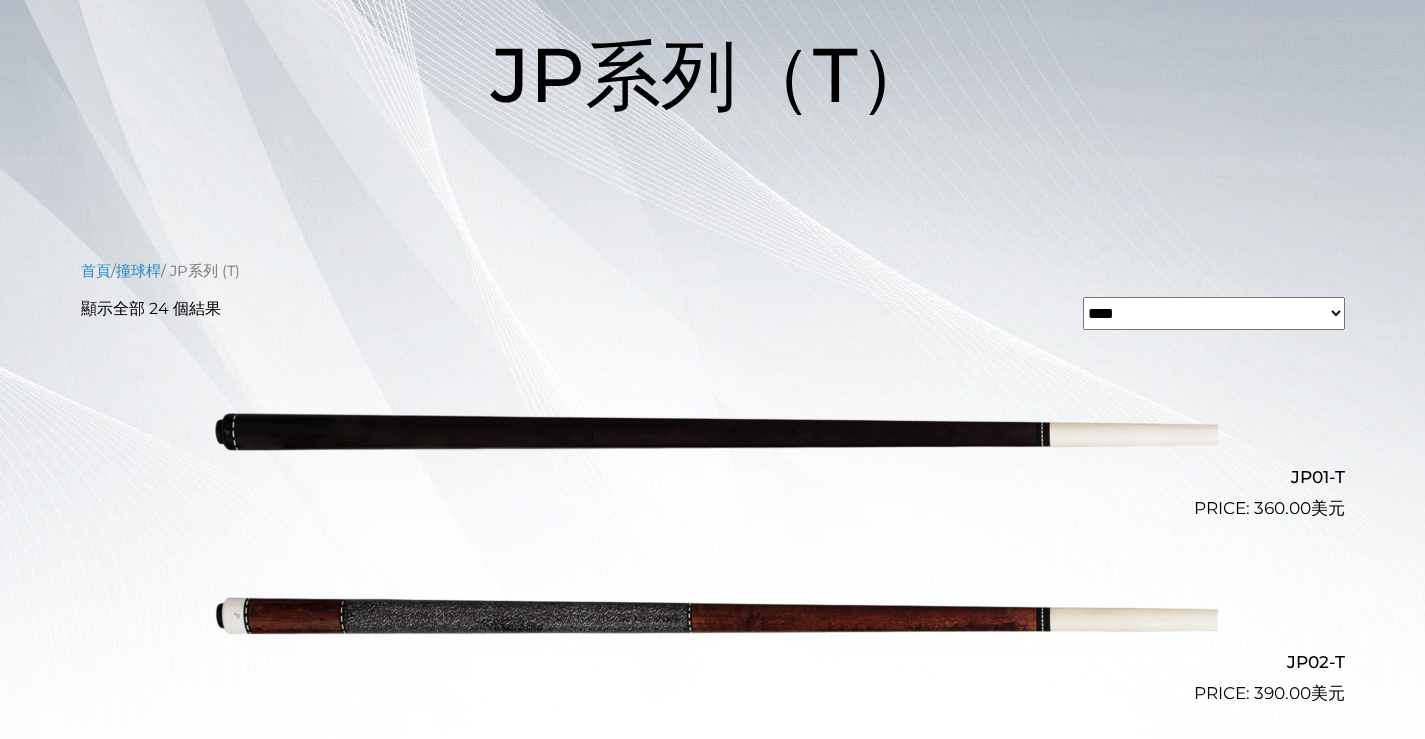 scroll, scrollTop: 0, scrollLeft: 0, axis: both 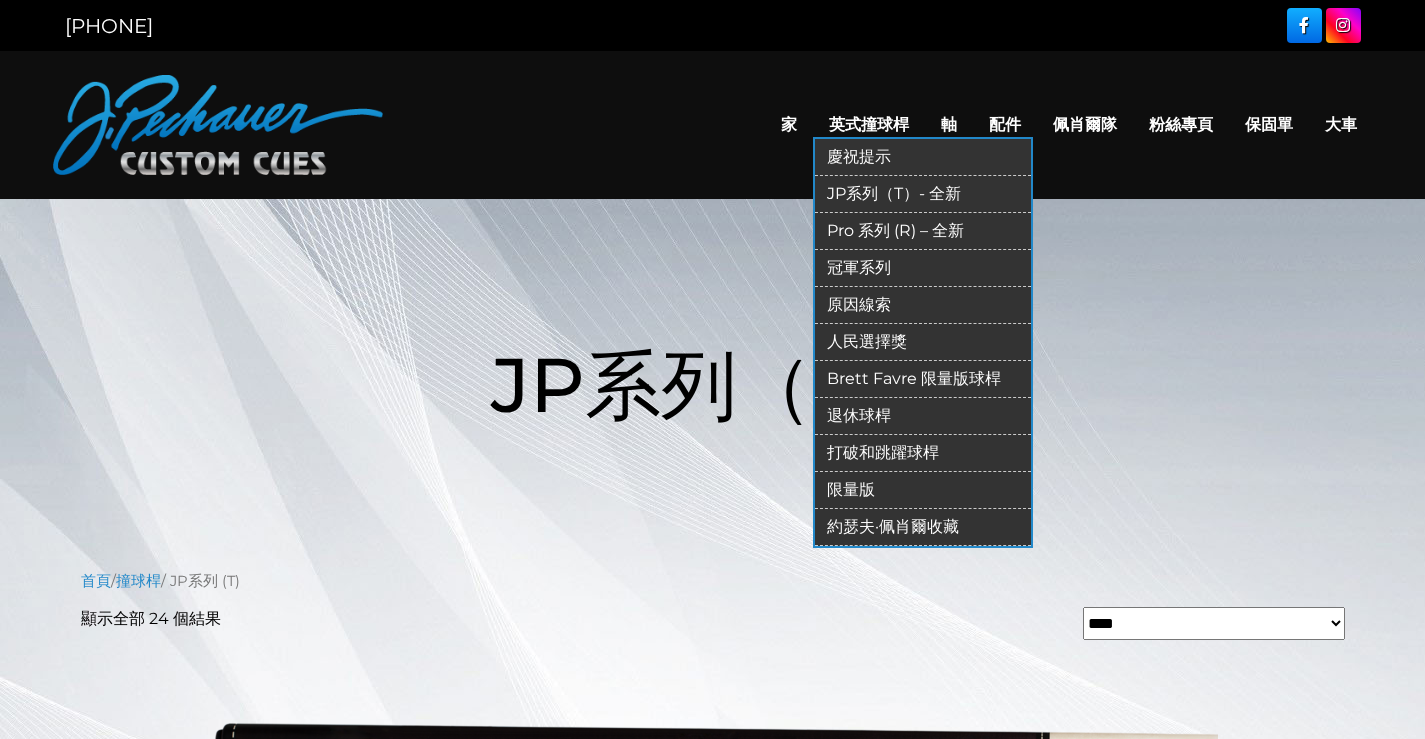 click on "Pro 系列 (R) – 全新" at bounding box center [895, 230] 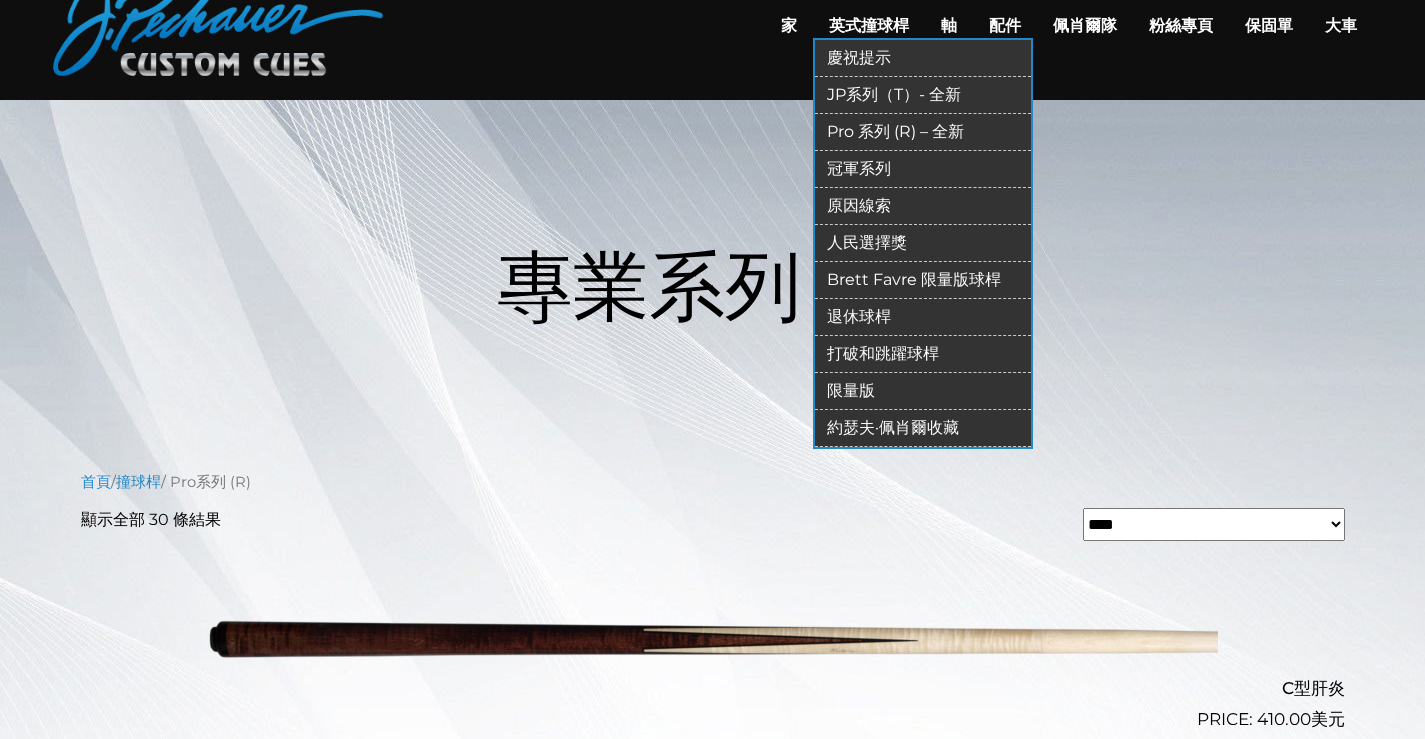 scroll, scrollTop: 100, scrollLeft: 0, axis: vertical 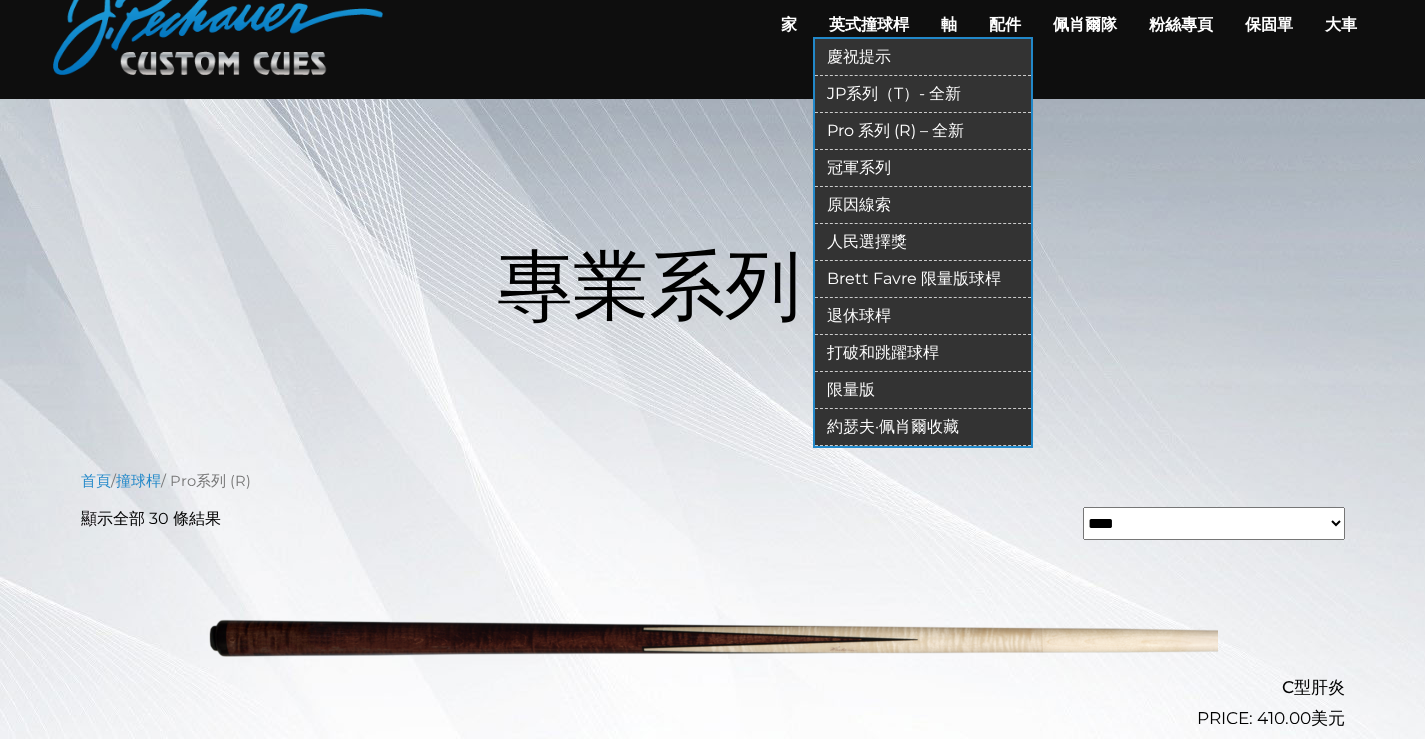 click on "冠軍系列" at bounding box center (859, 167) 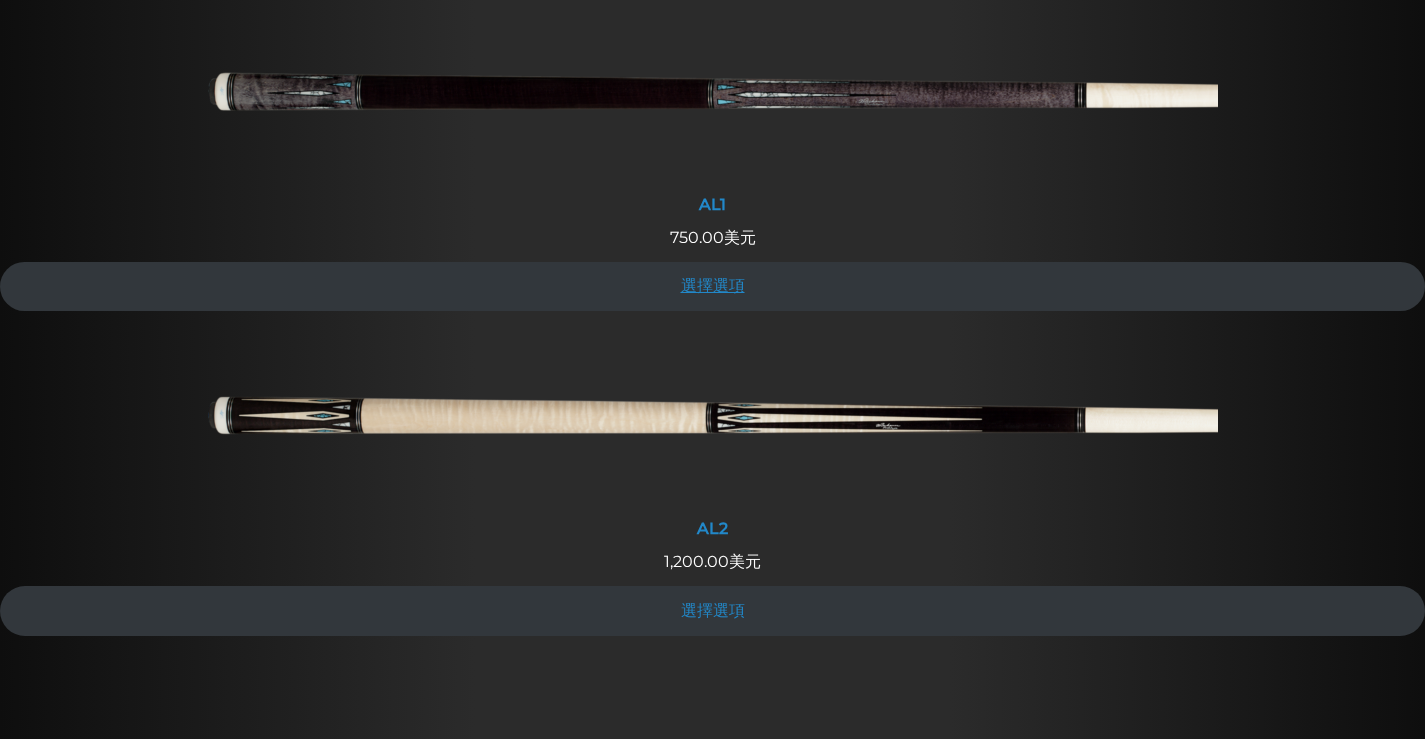 scroll, scrollTop: 851, scrollLeft: 0, axis: vertical 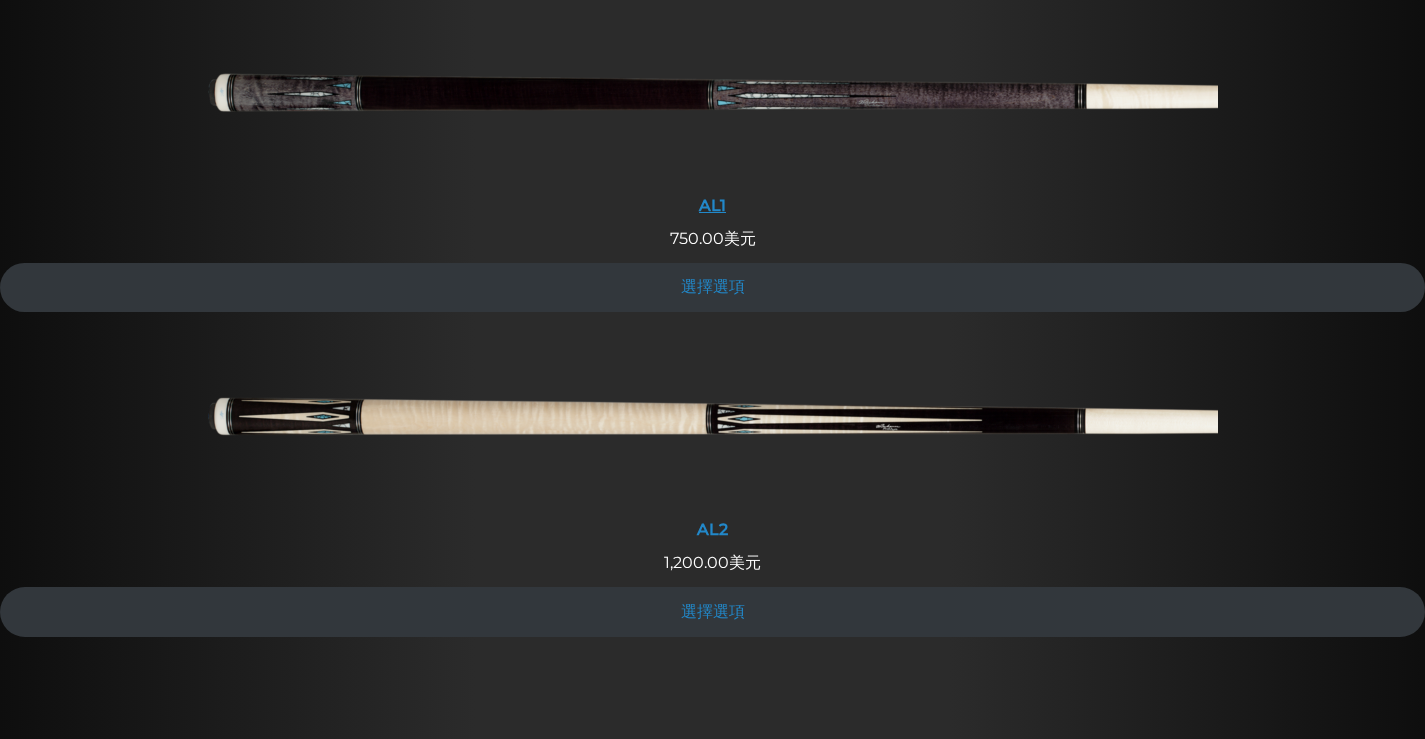 click at bounding box center (713, 100) 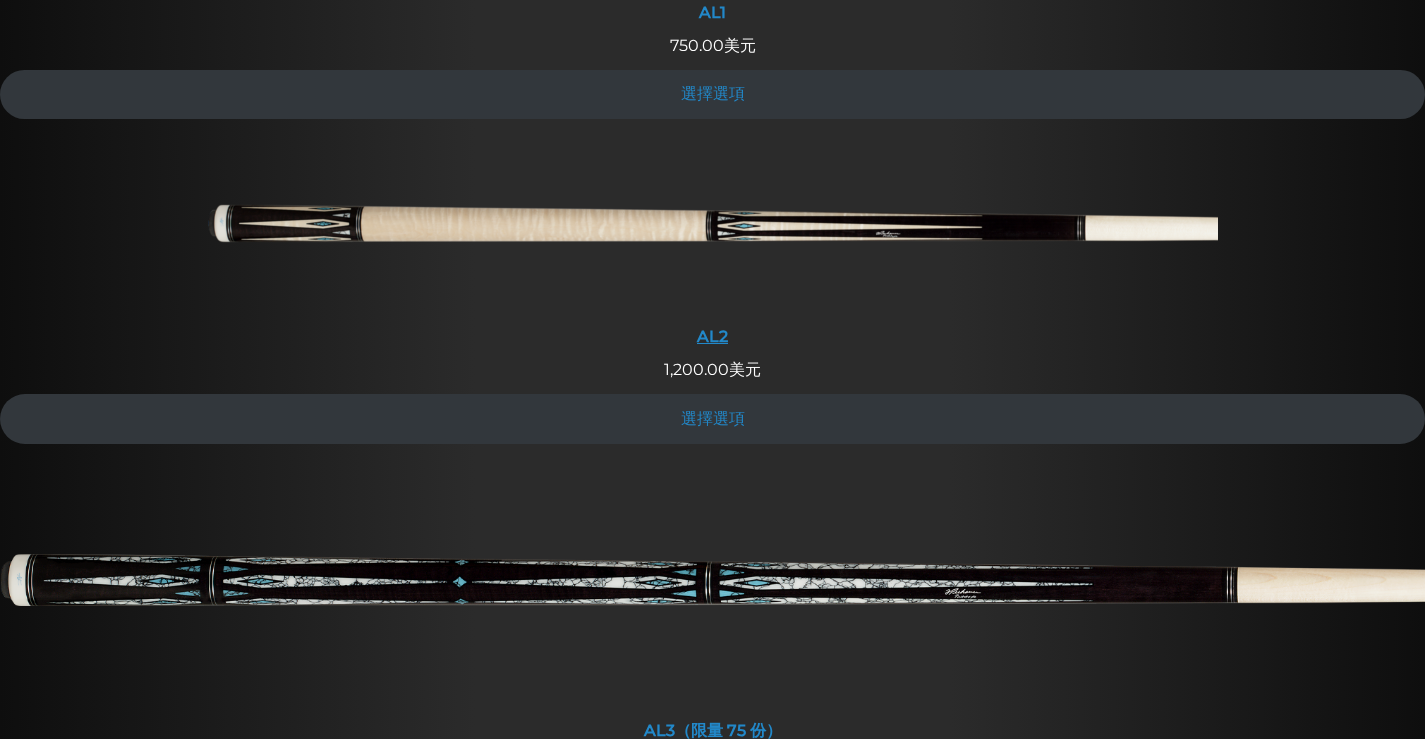 scroll, scrollTop: 1051, scrollLeft: 0, axis: vertical 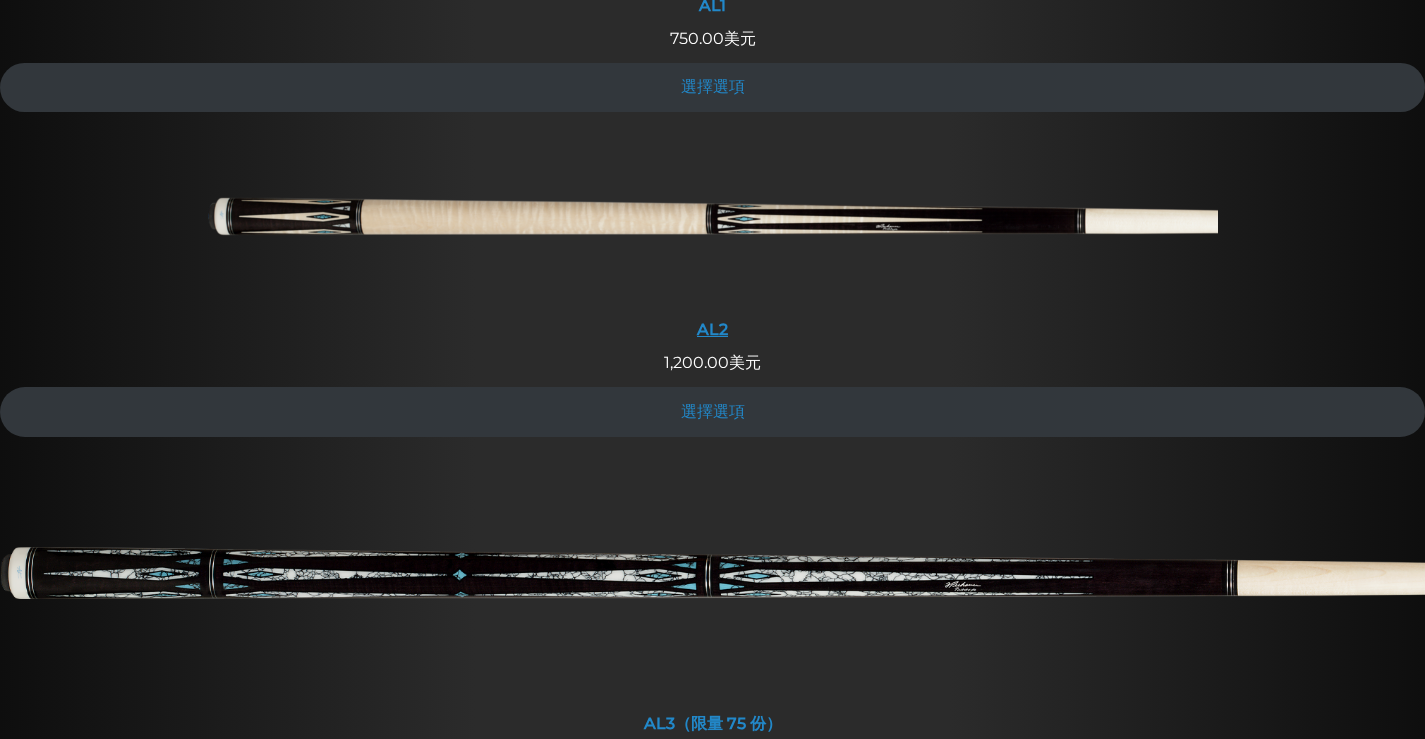 click at bounding box center [713, 224] 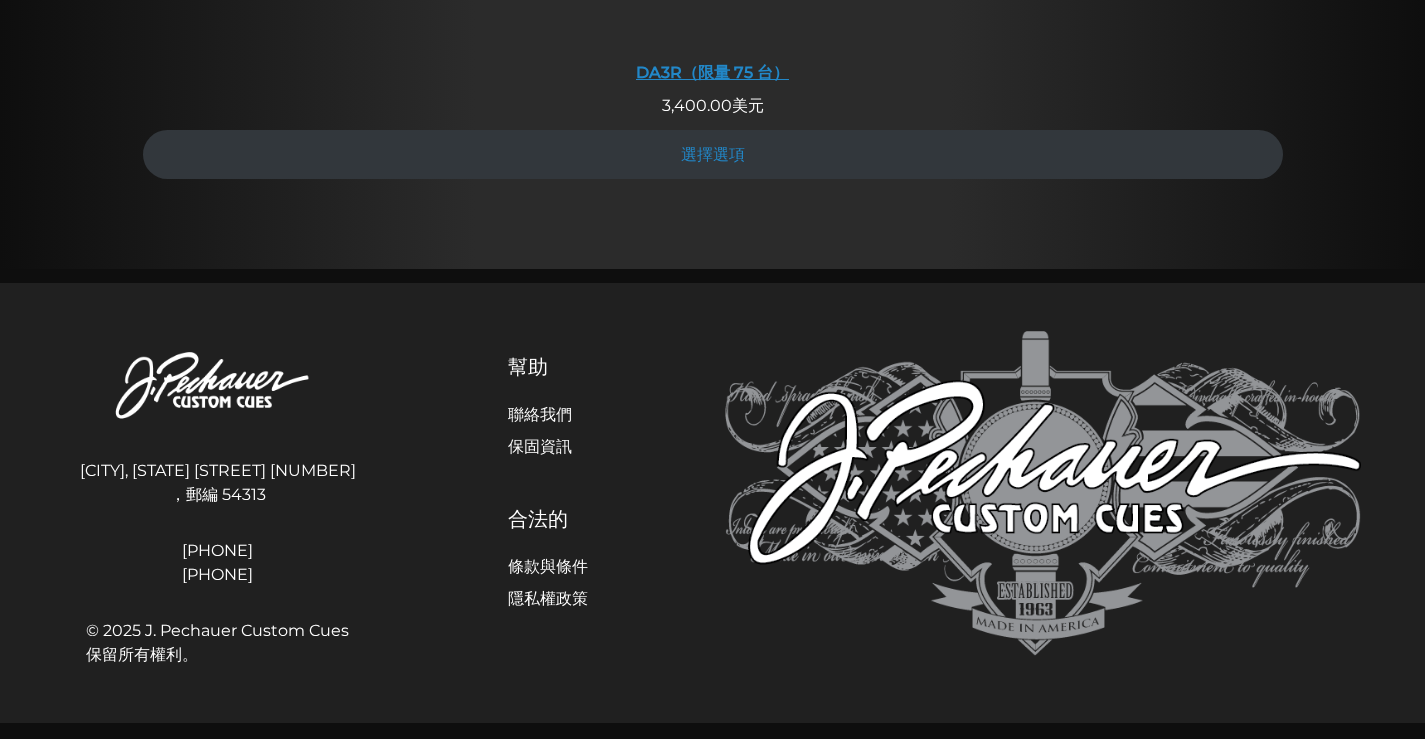 scroll, scrollTop: 3923, scrollLeft: 0, axis: vertical 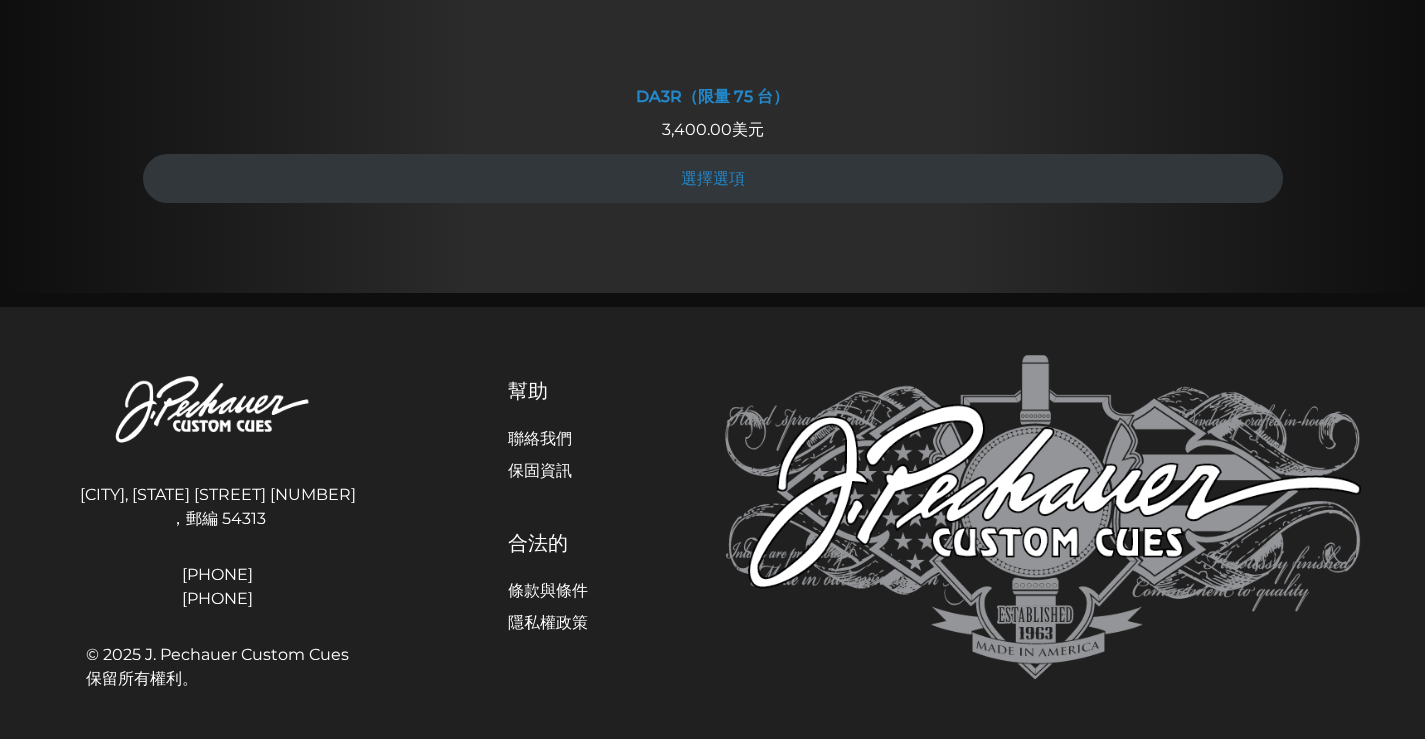 click at bounding box center [713, -366] 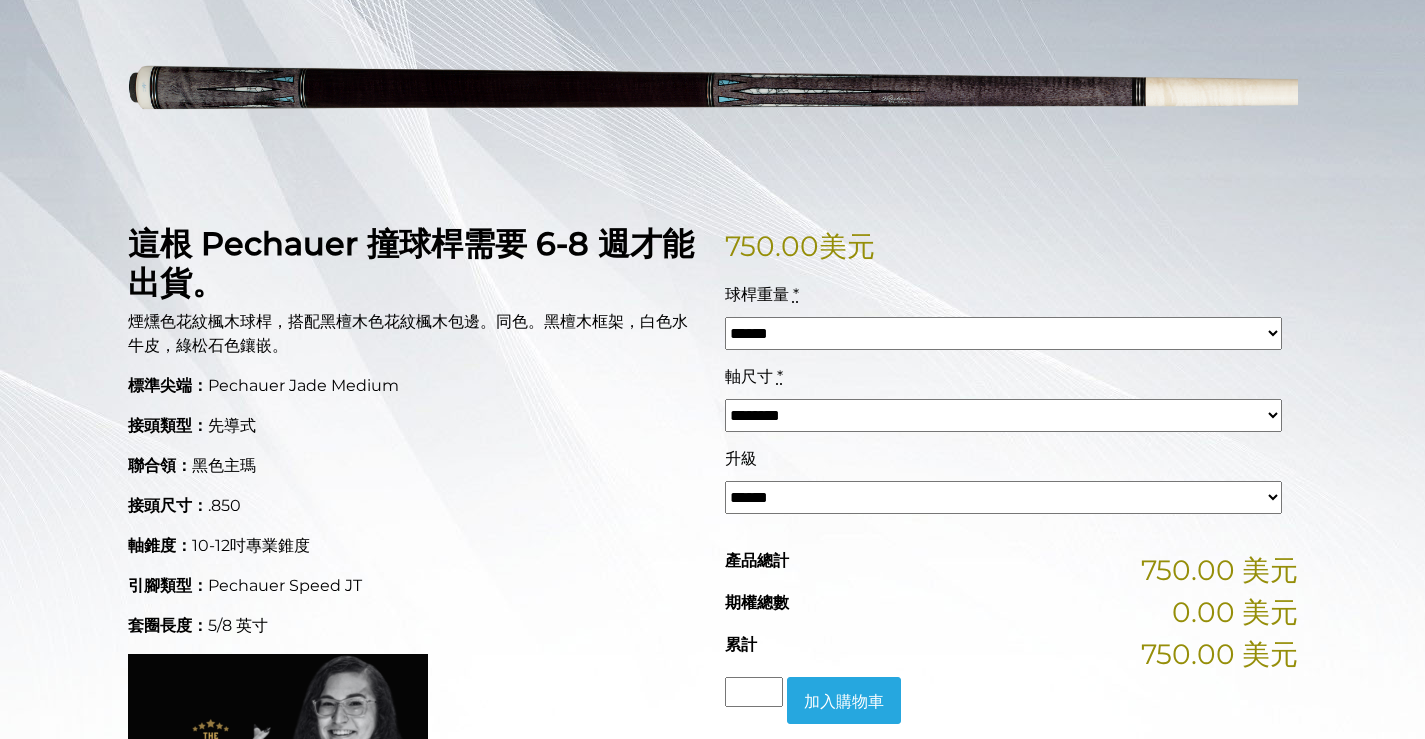 scroll, scrollTop: 600, scrollLeft: 0, axis: vertical 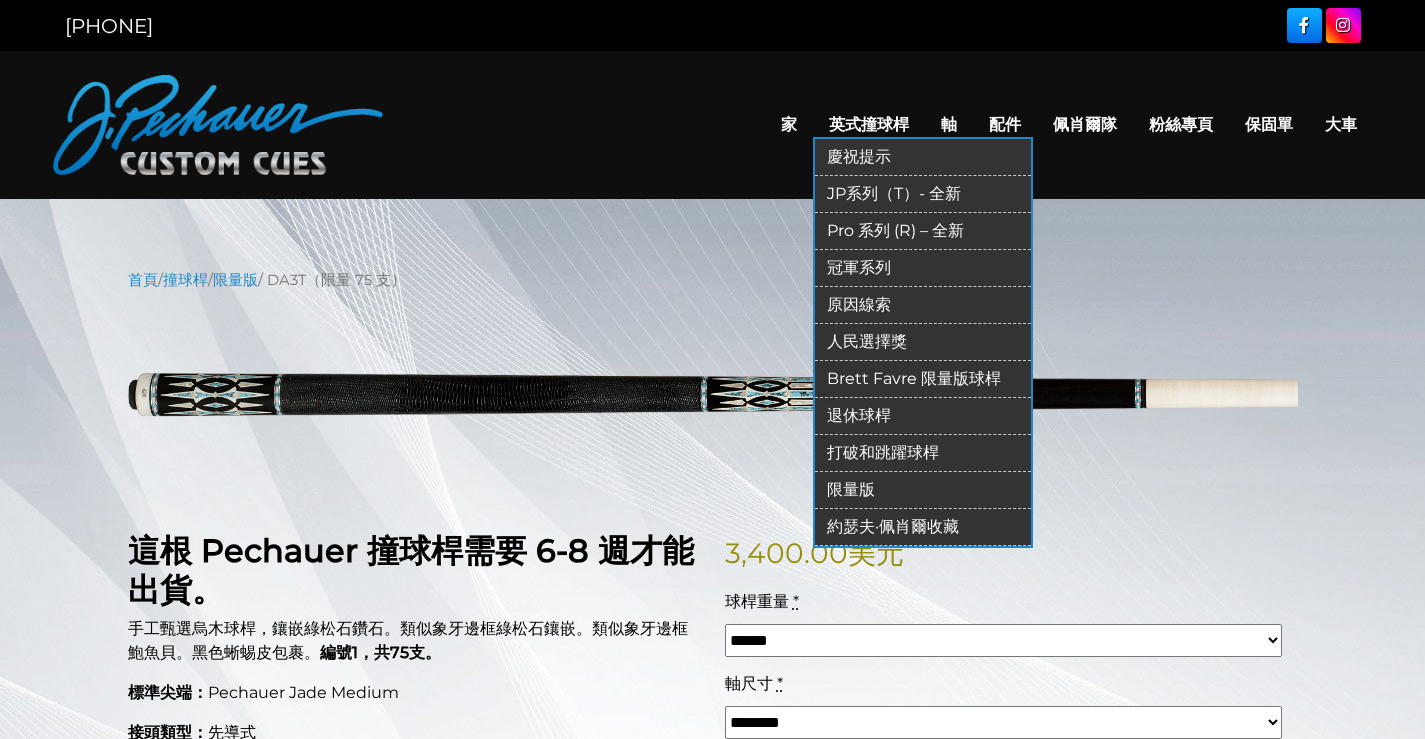 click on "Brett Favre 限量版球桿" at bounding box center (914, 378) 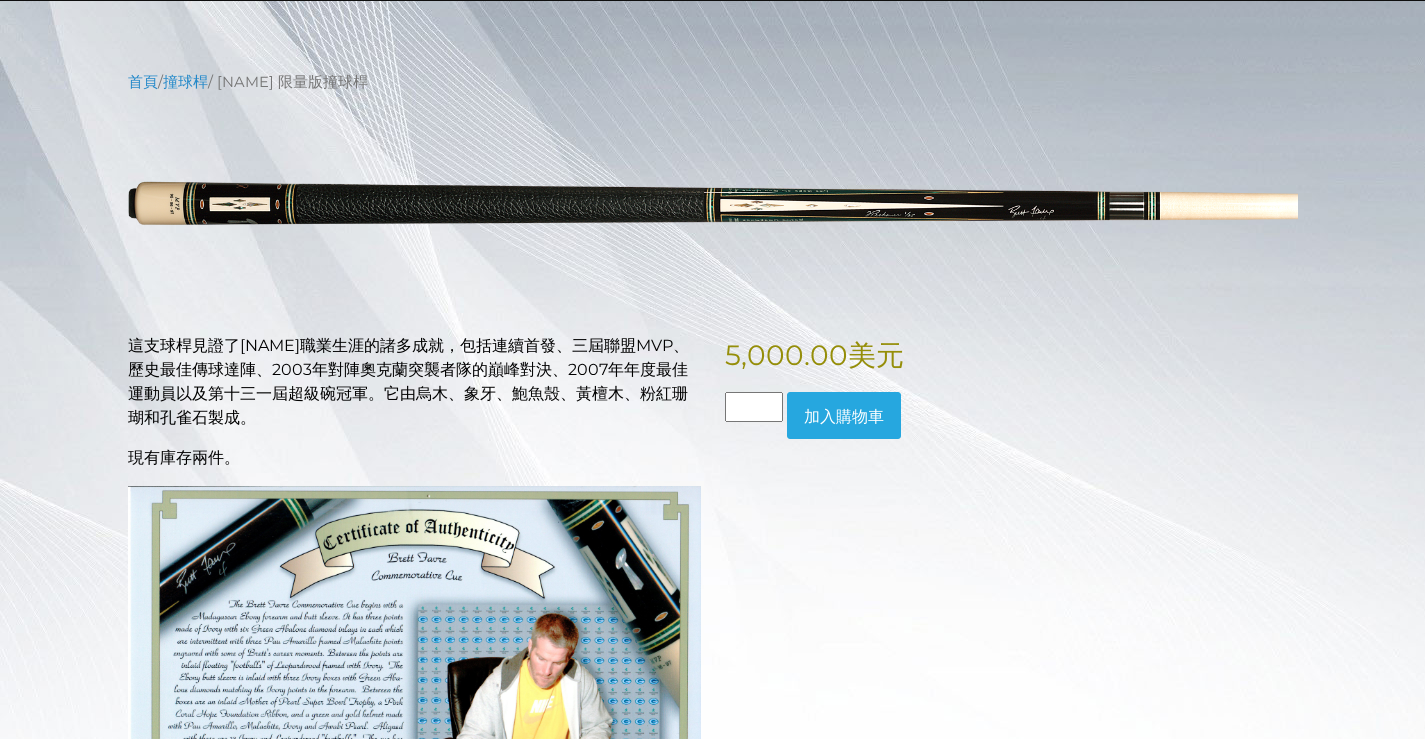 scroll, scrollTop: 0, scrollLeft: 0, axis: both 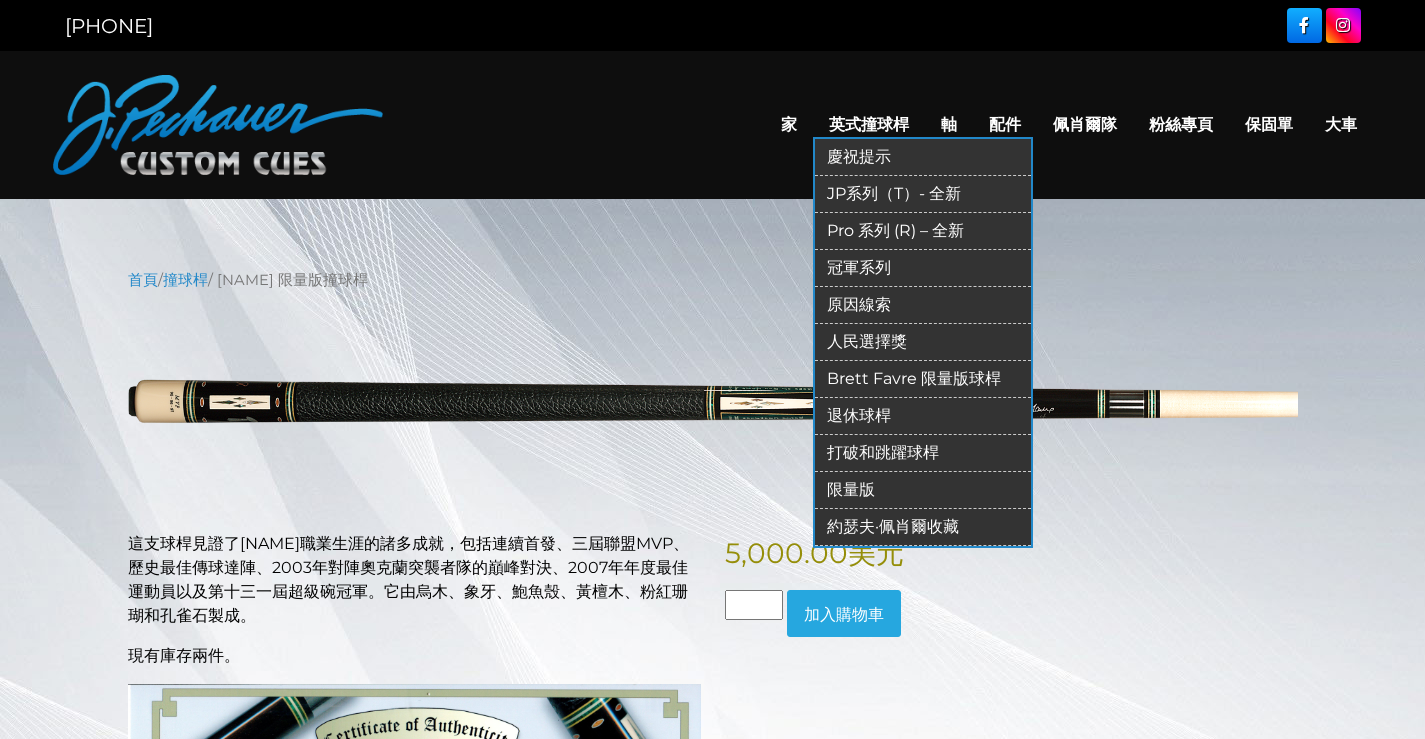 click on "退休球桿" at bounding box center [923, 416] 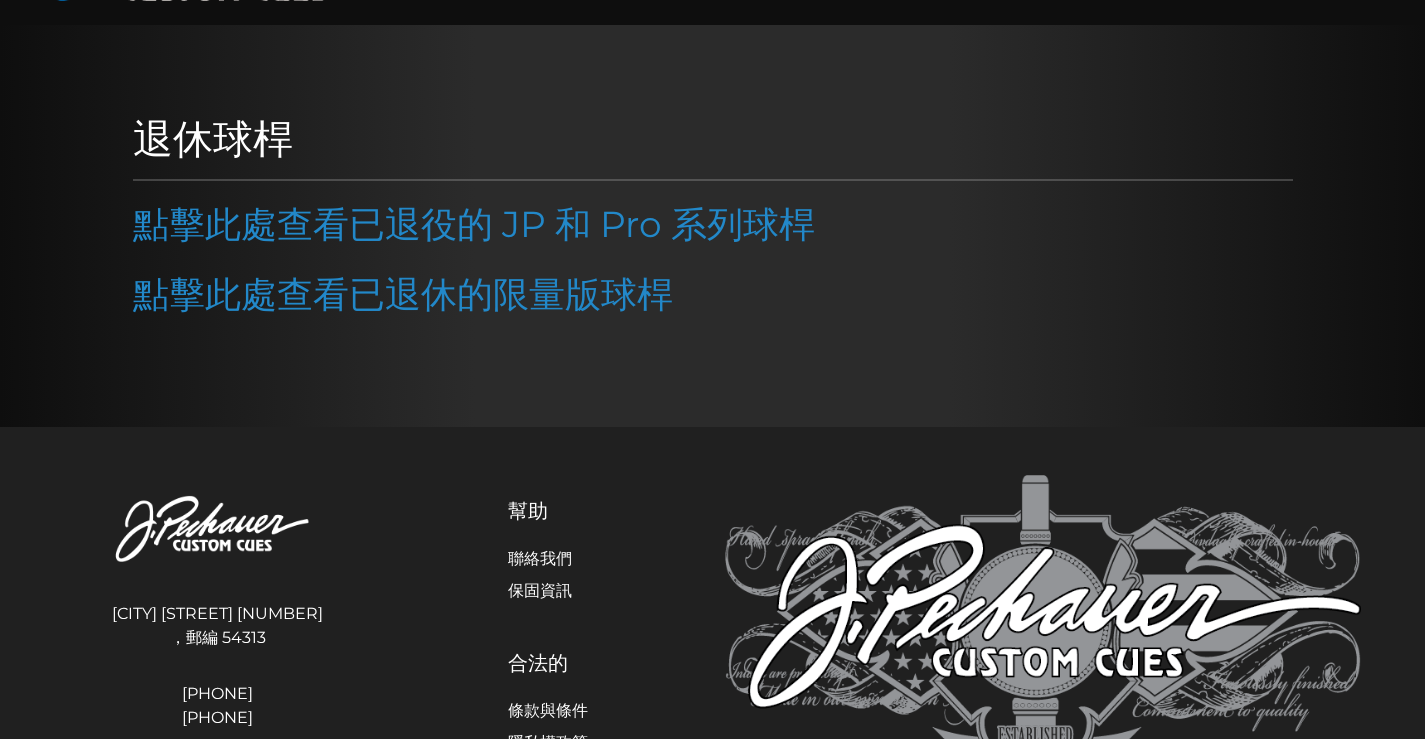 scroll, scrollTop: 0, scrollLeft: 0, axis: both 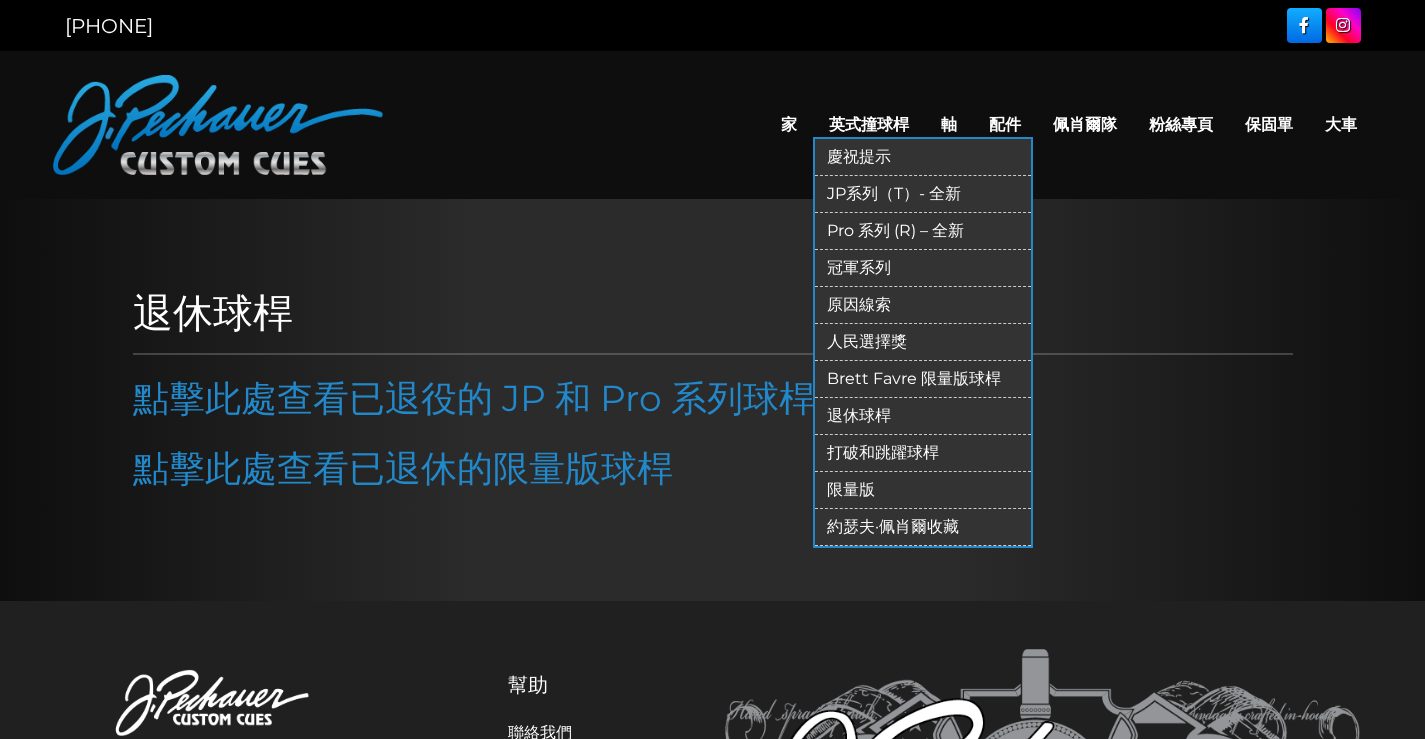 click on "限量版" at bounding box center [851, 489] 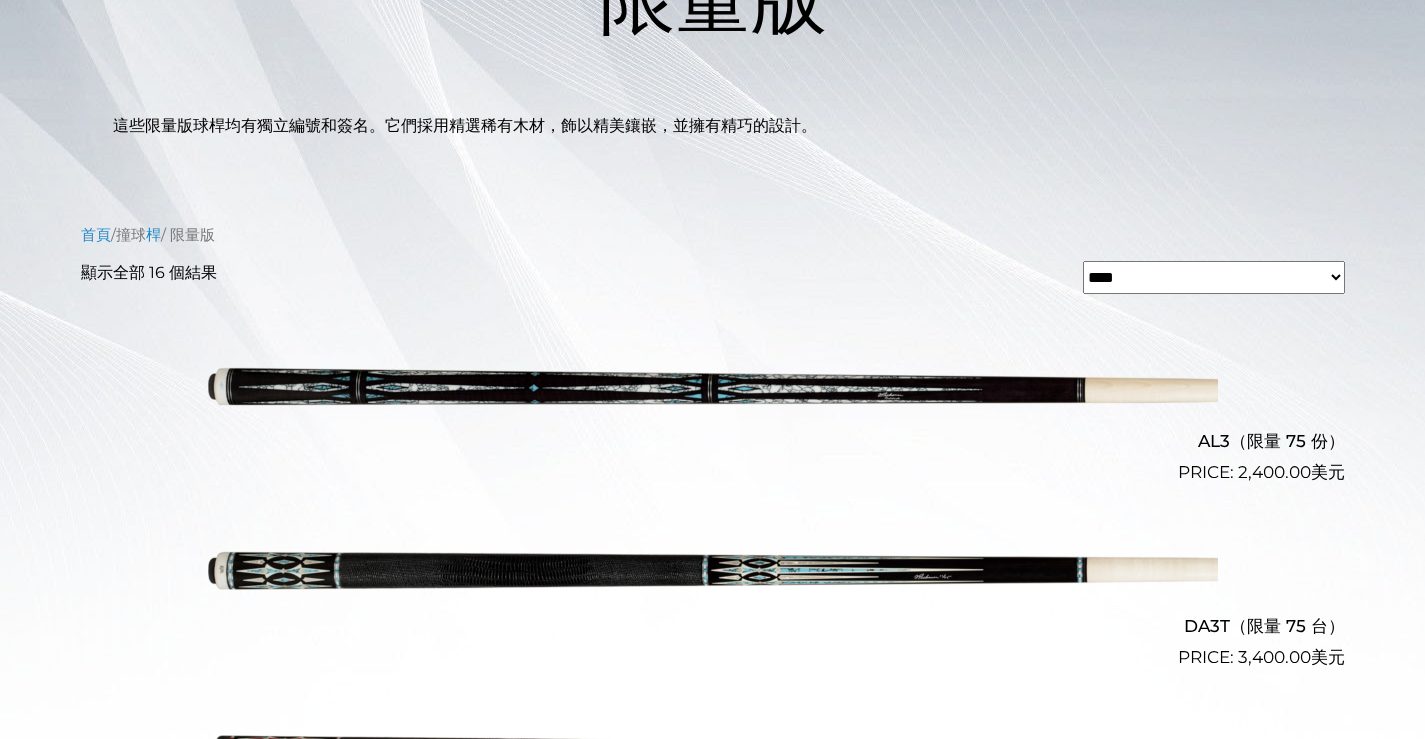 scroll, scrollTop: 0, scrollLeft: 0, axis: both 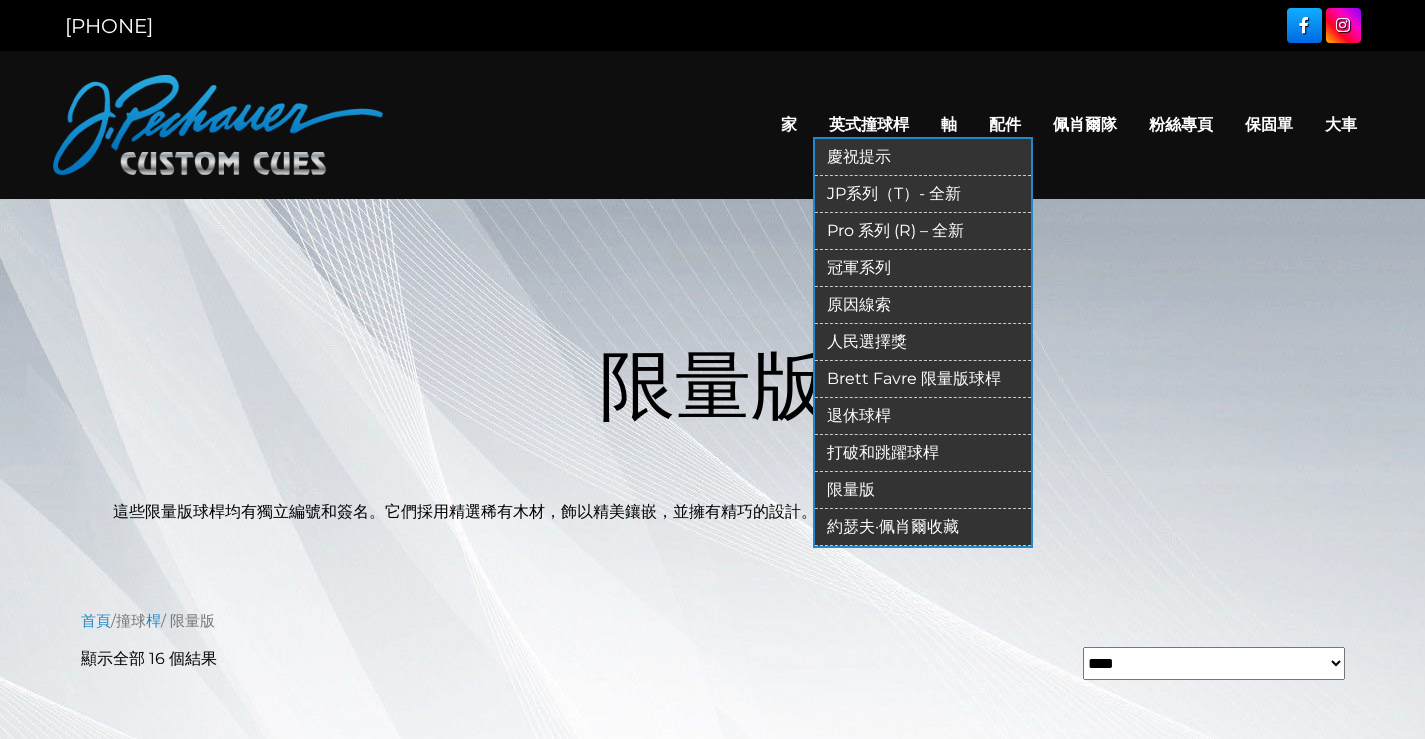 click on "約瑟夫·佩肖爾收藏" at bounding box center (893, 526) 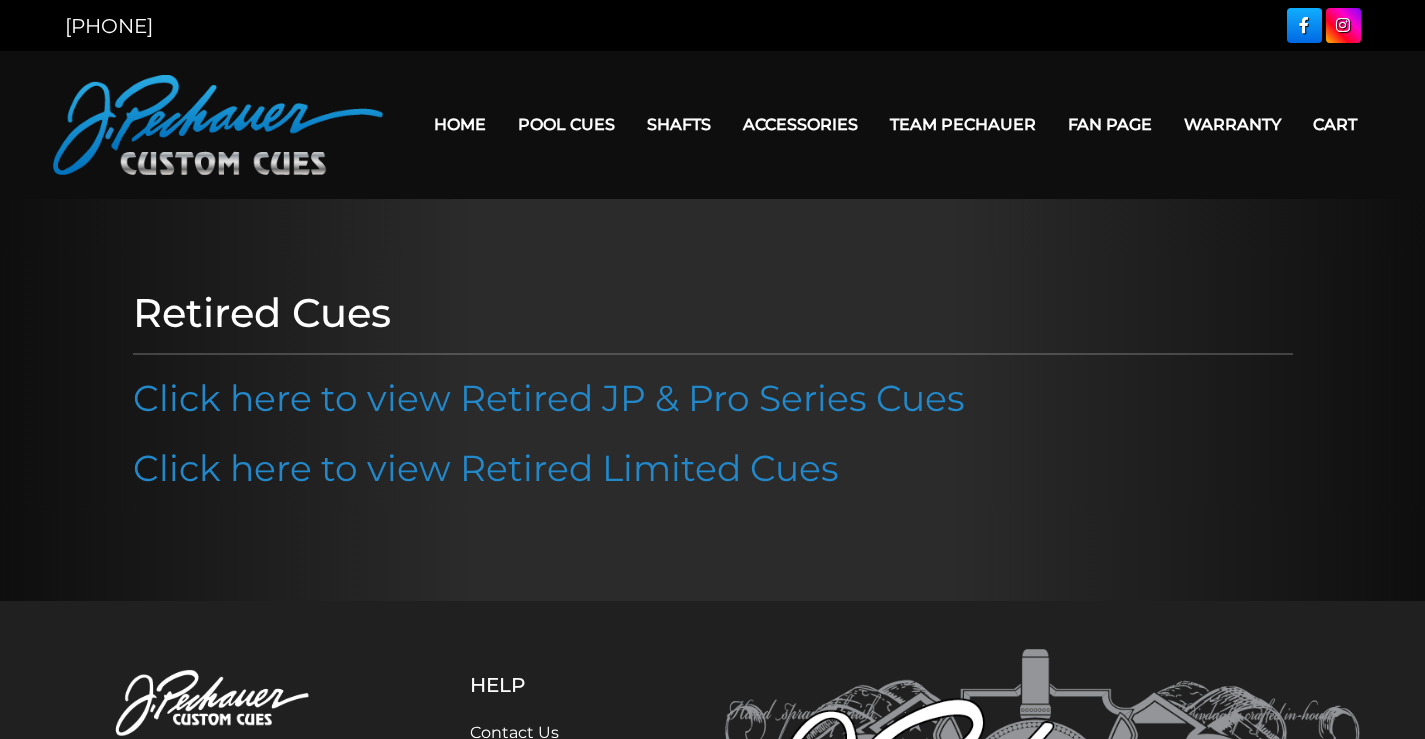 scroll, scrollTop: 0, scrollLeft: 0, axis: both 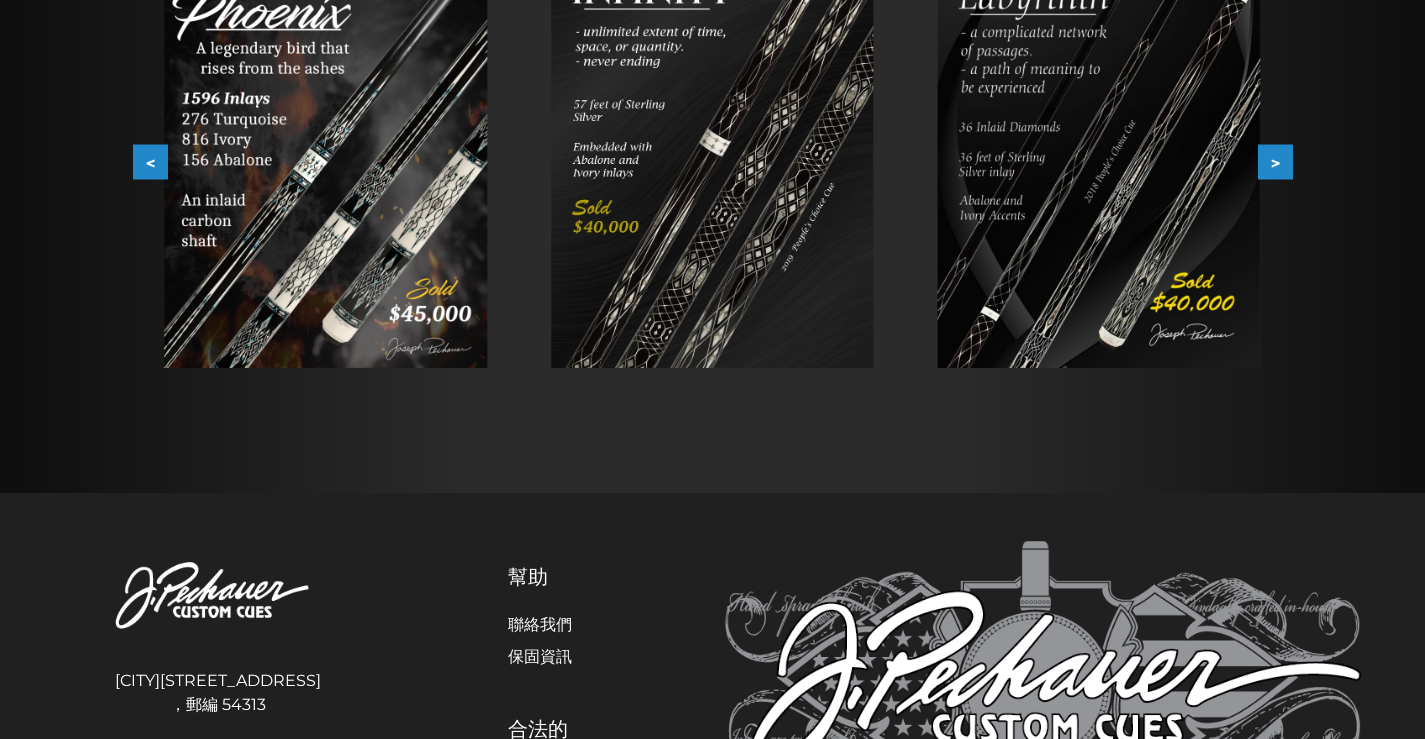 click on ">" at bounding box center [1275, 162] 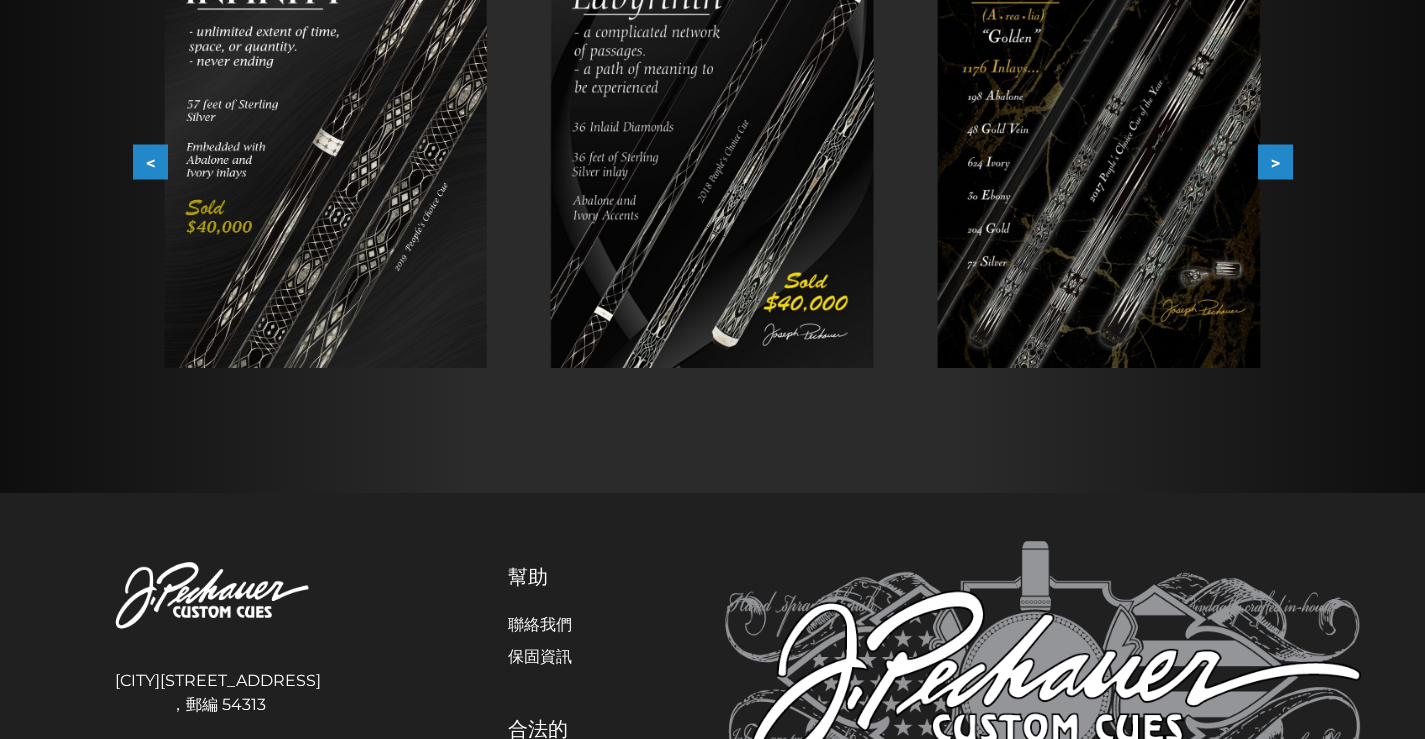 click on ">" at bounding box center (1275, 162) 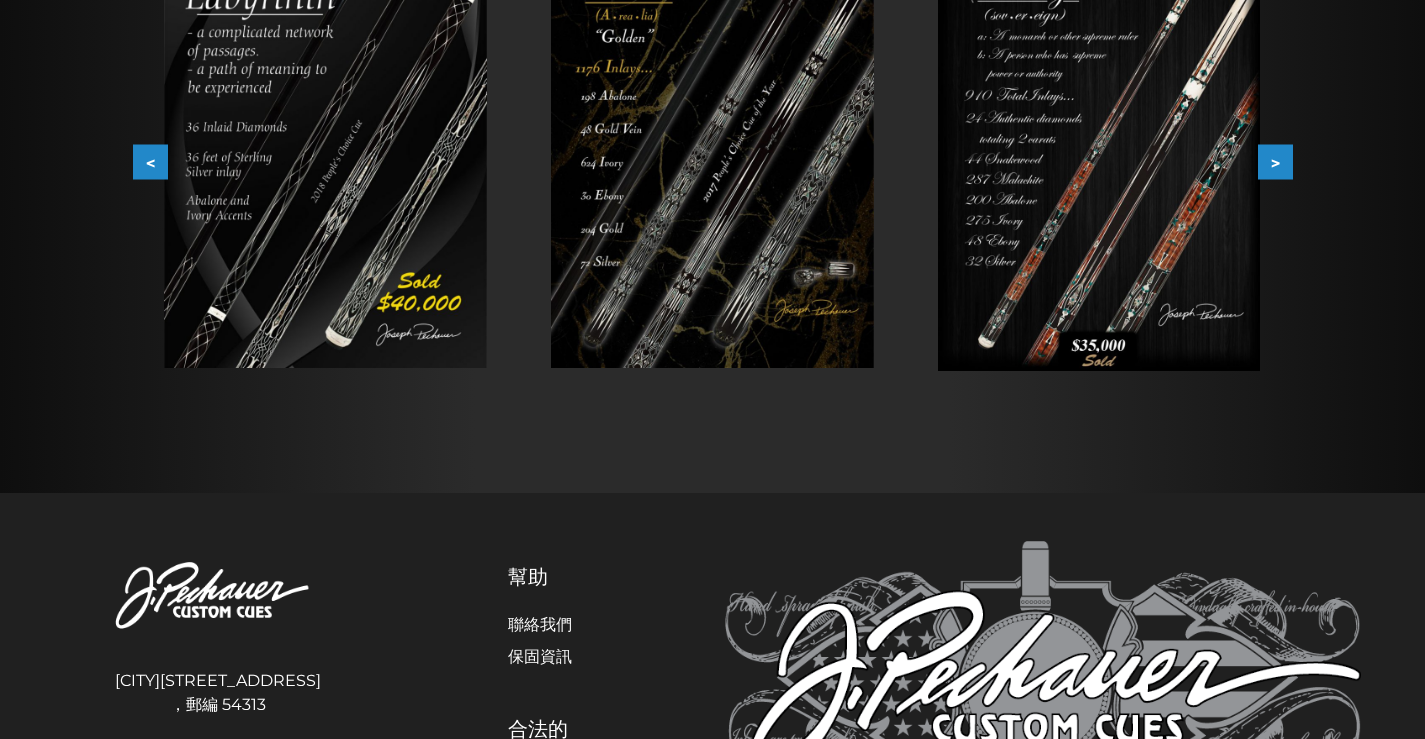 click on ">" at bounding box center [1275, 162] 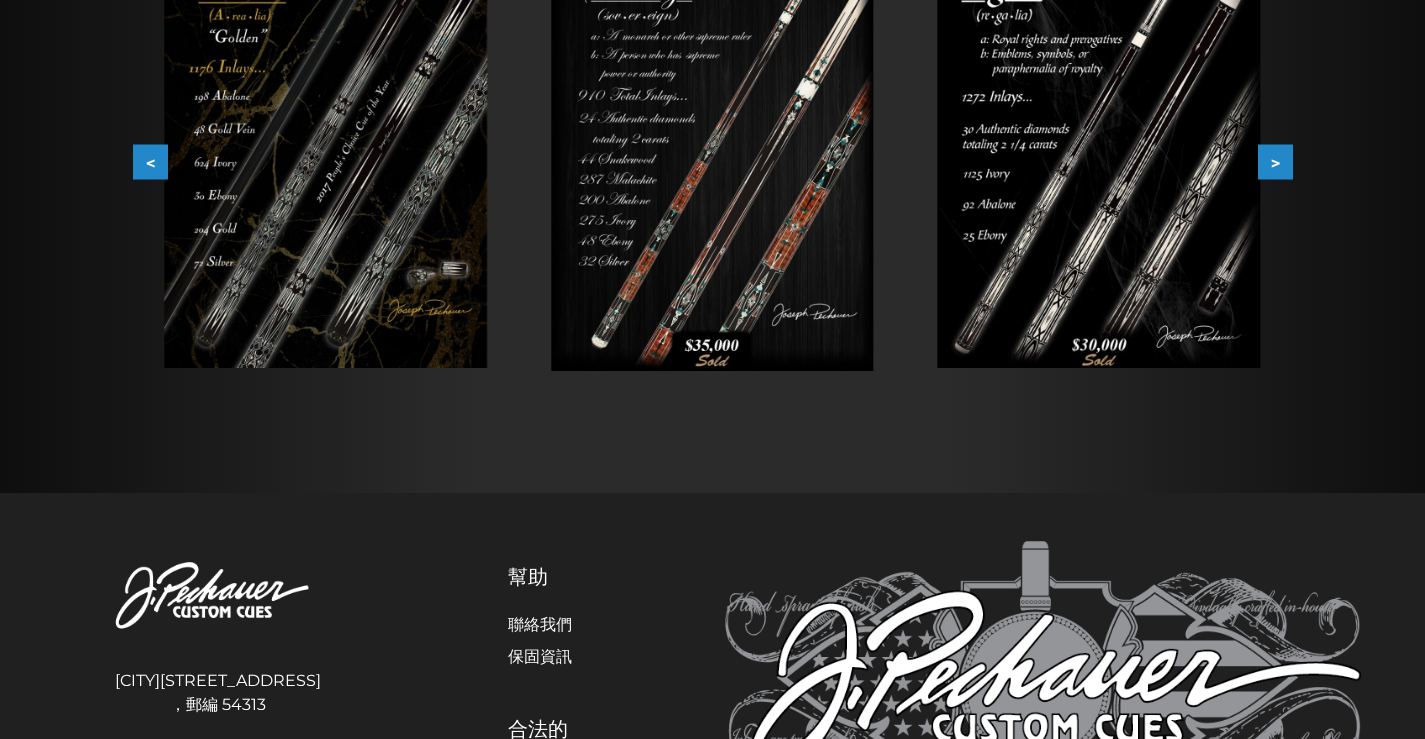 click on ">" at bounding box center (1275, 162) 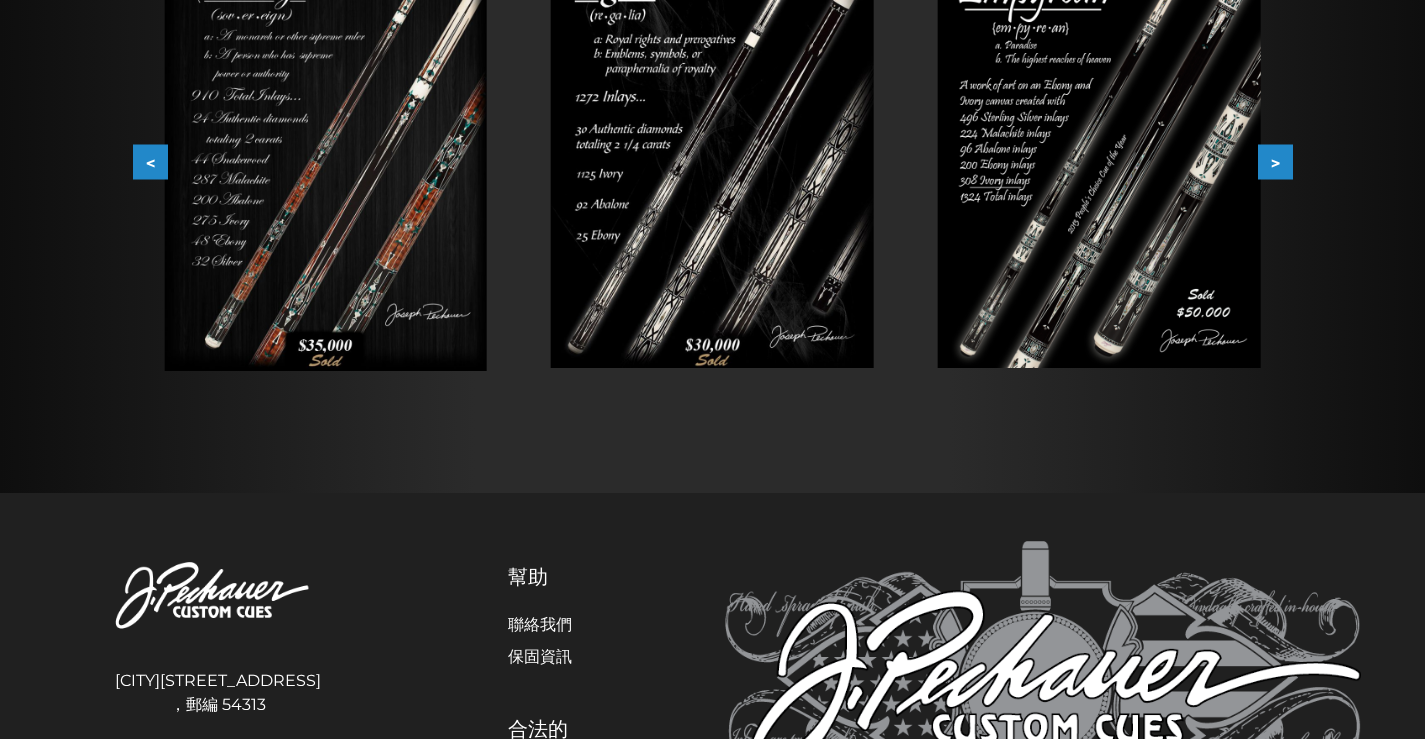 click on ">" at bounding box center (1275, 162) 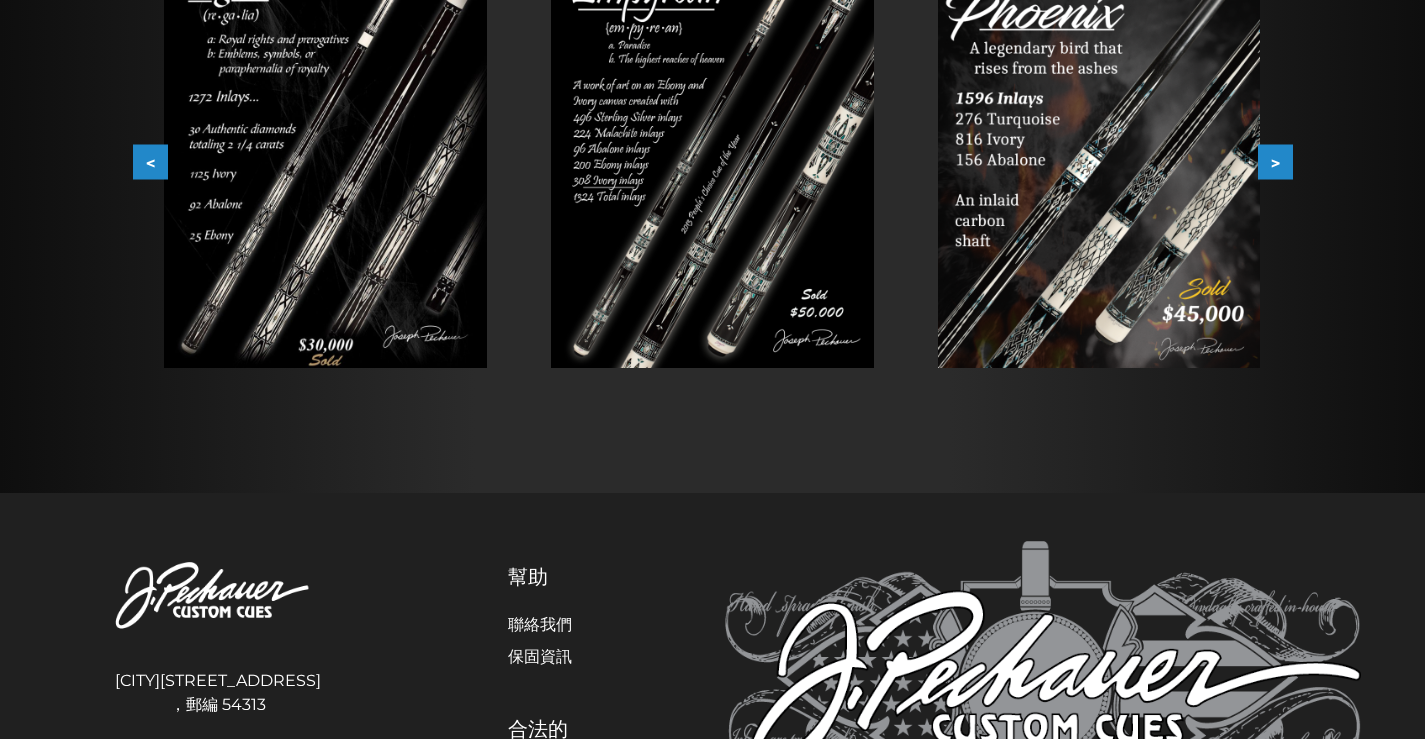 click at bounding box center (325, 160) 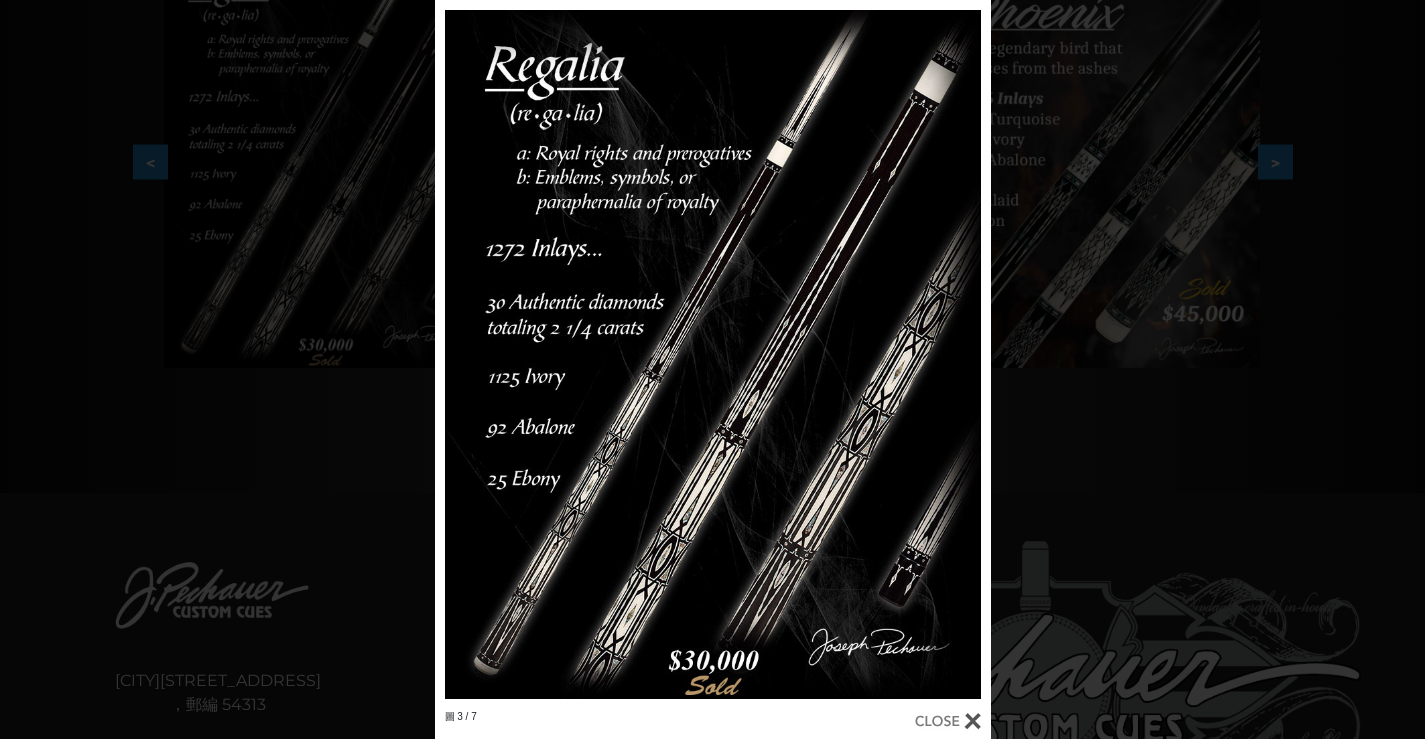 click on "圖 3 / 7" at bounding box center [712, 369] 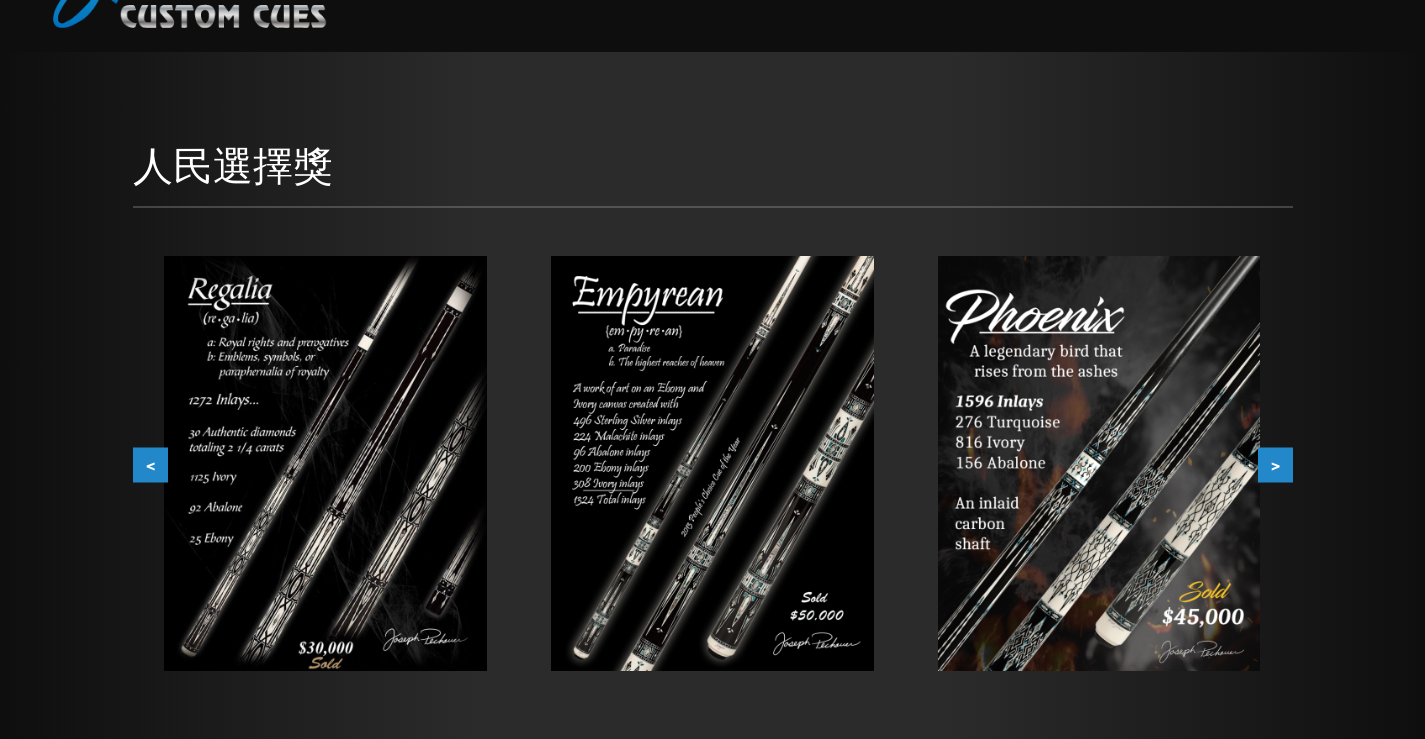 scroll, scrollTop: 0, scrollLeft: 0, axis: both 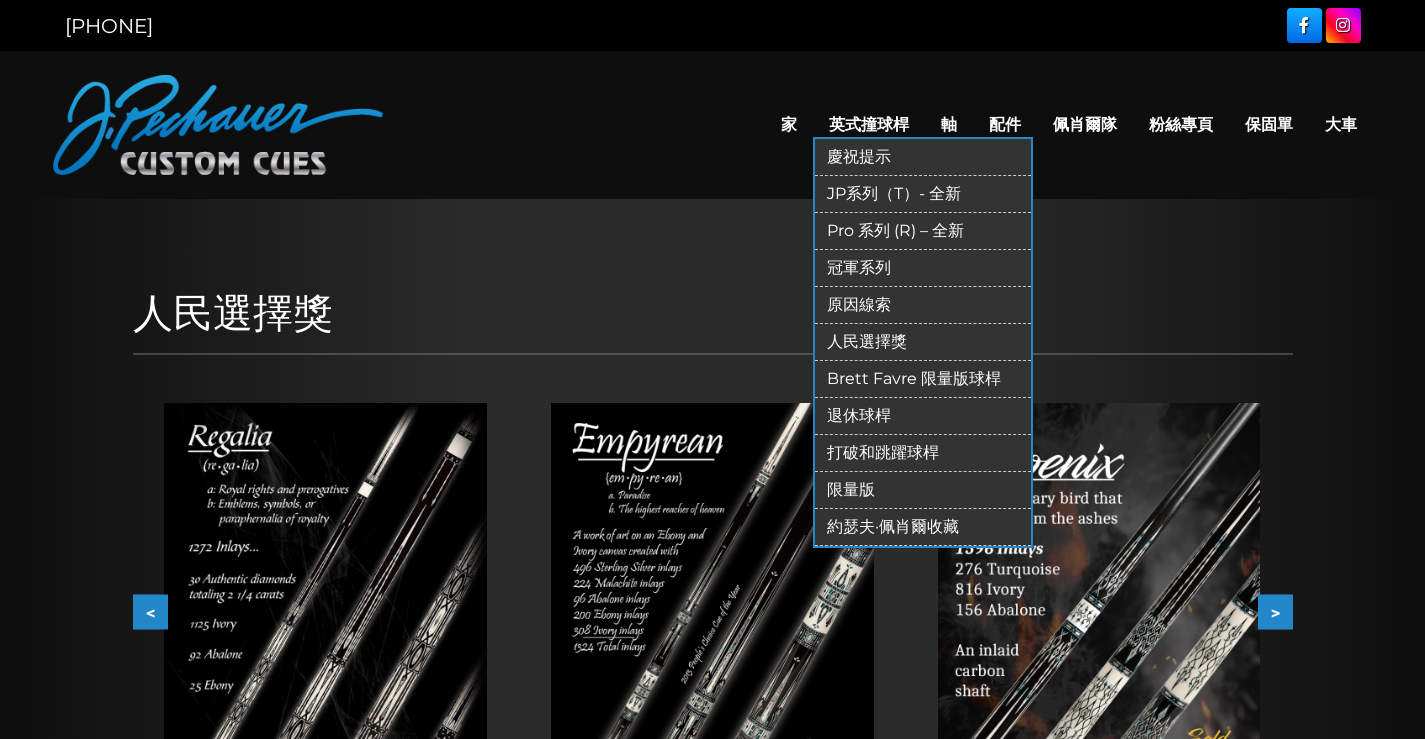click on "冠軍系列" at bounding box center (859, 267) 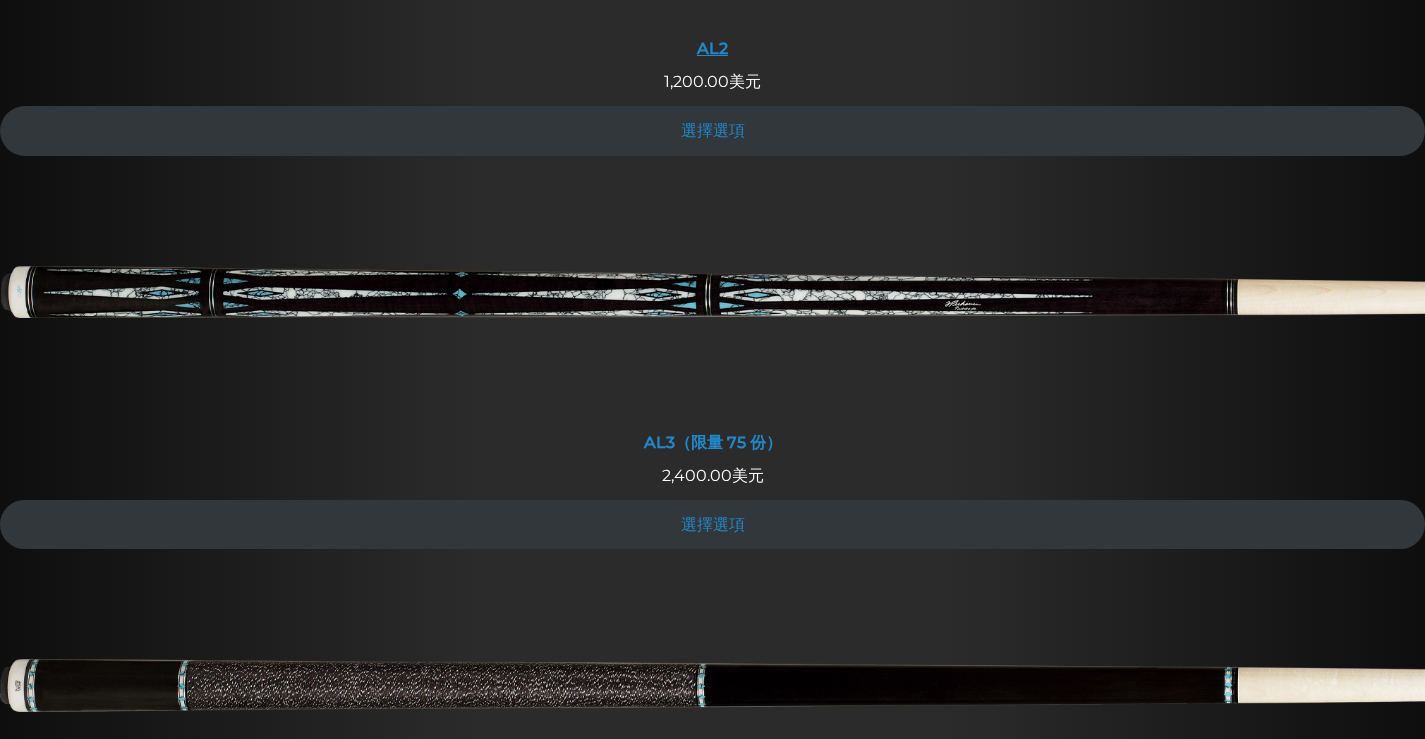 scroll, scrollTop: 1331, scrollLeft: 0, axis: vertical 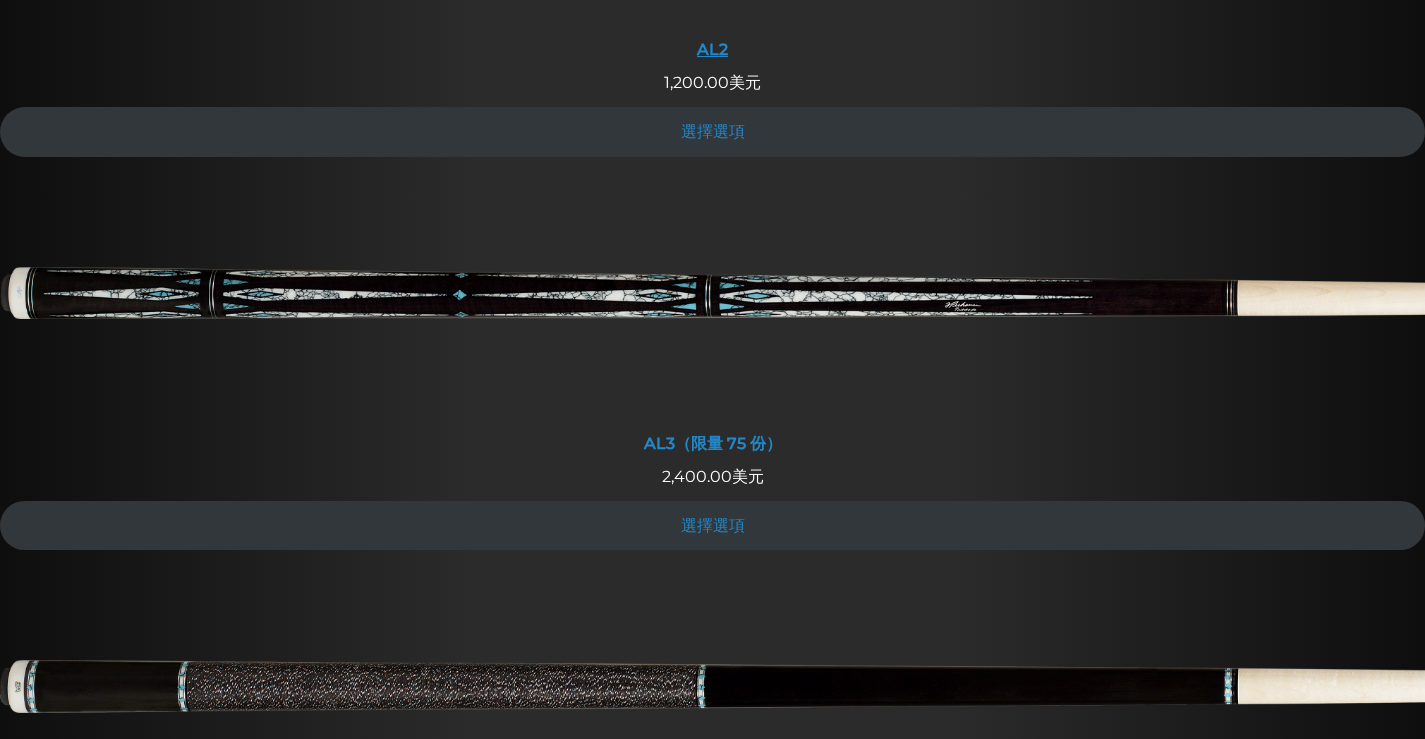 click at bounding box center (713, -56) 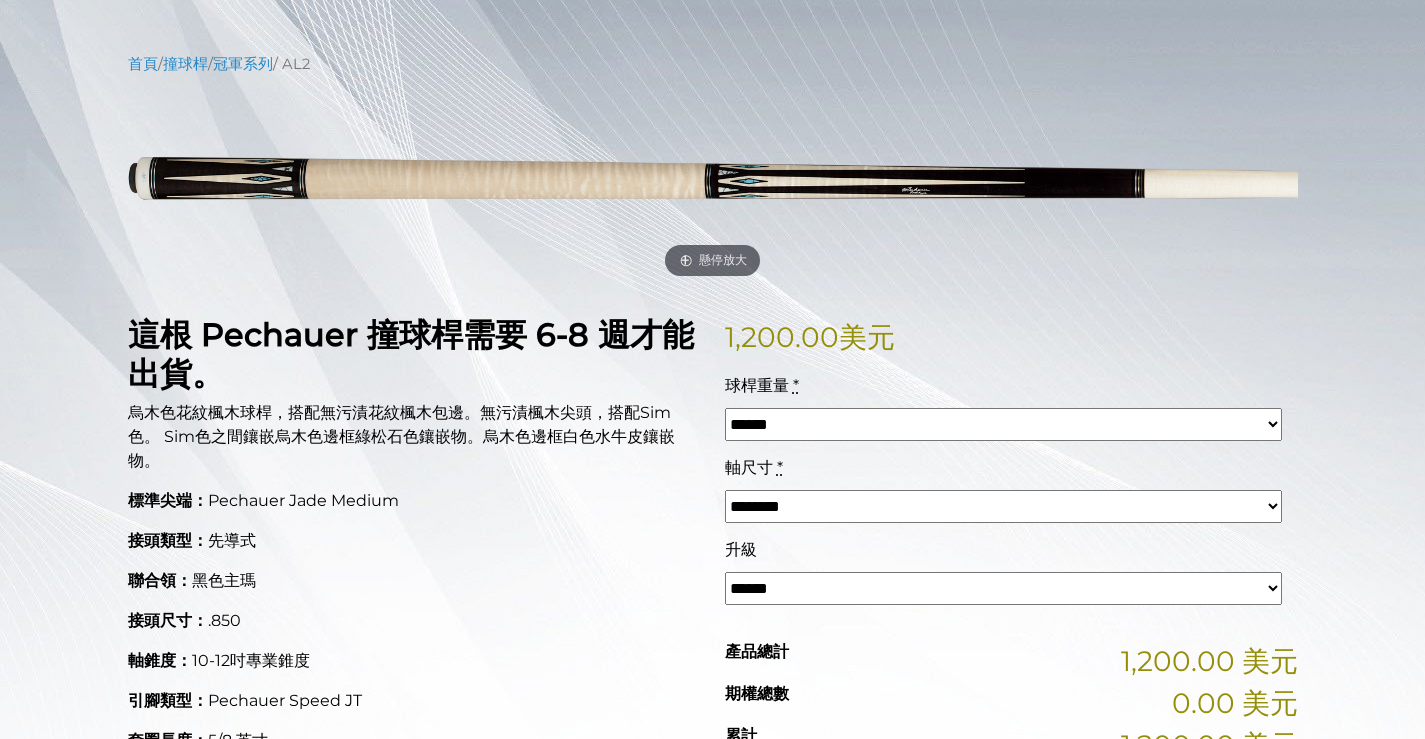 scroll, scrollTop: 229, scrollLeft: 0, axis: vertical 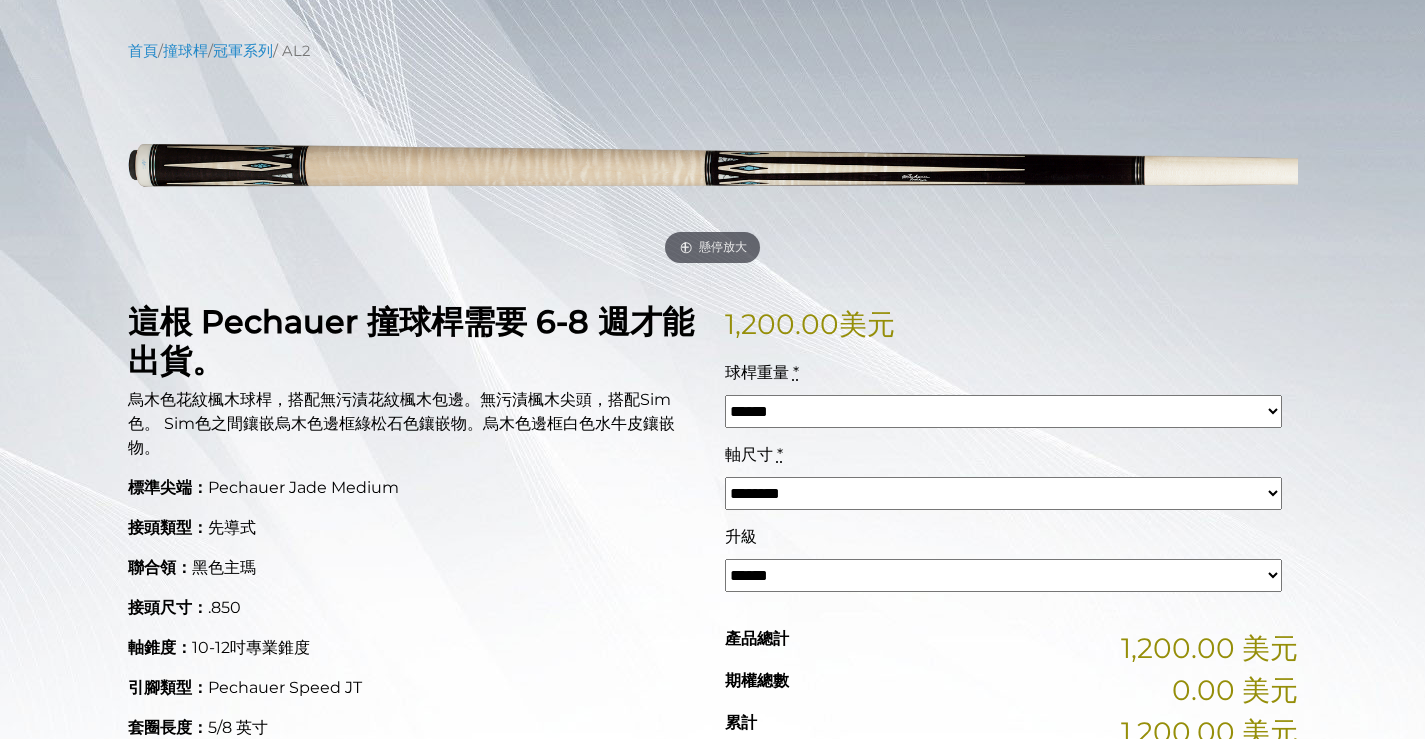 click on "****** ****** **** ****** **** ****** ****" at bounding box center [1003, 411] 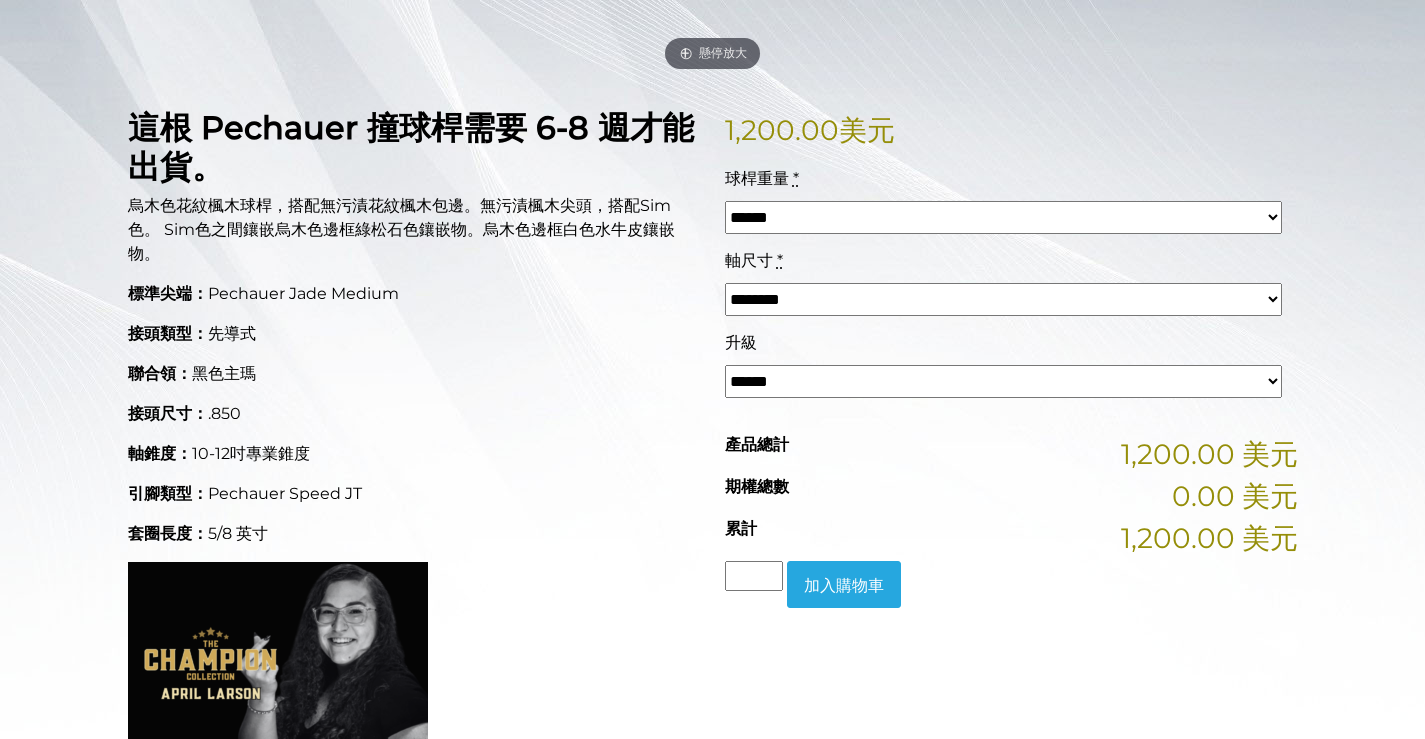scroll, scrollTop: 429, scrollLeft: 0, axis: vertical 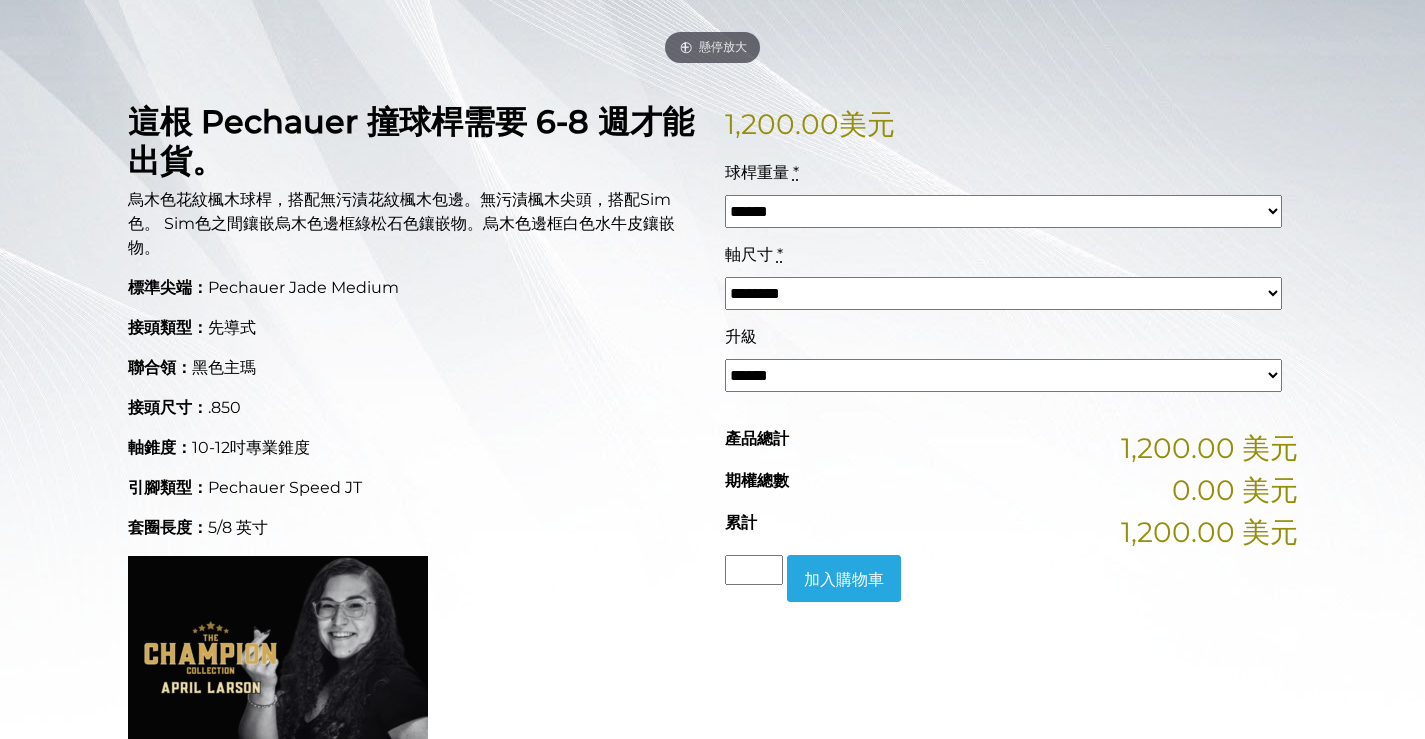 click on "**********" at bounding box center (1003, 375) 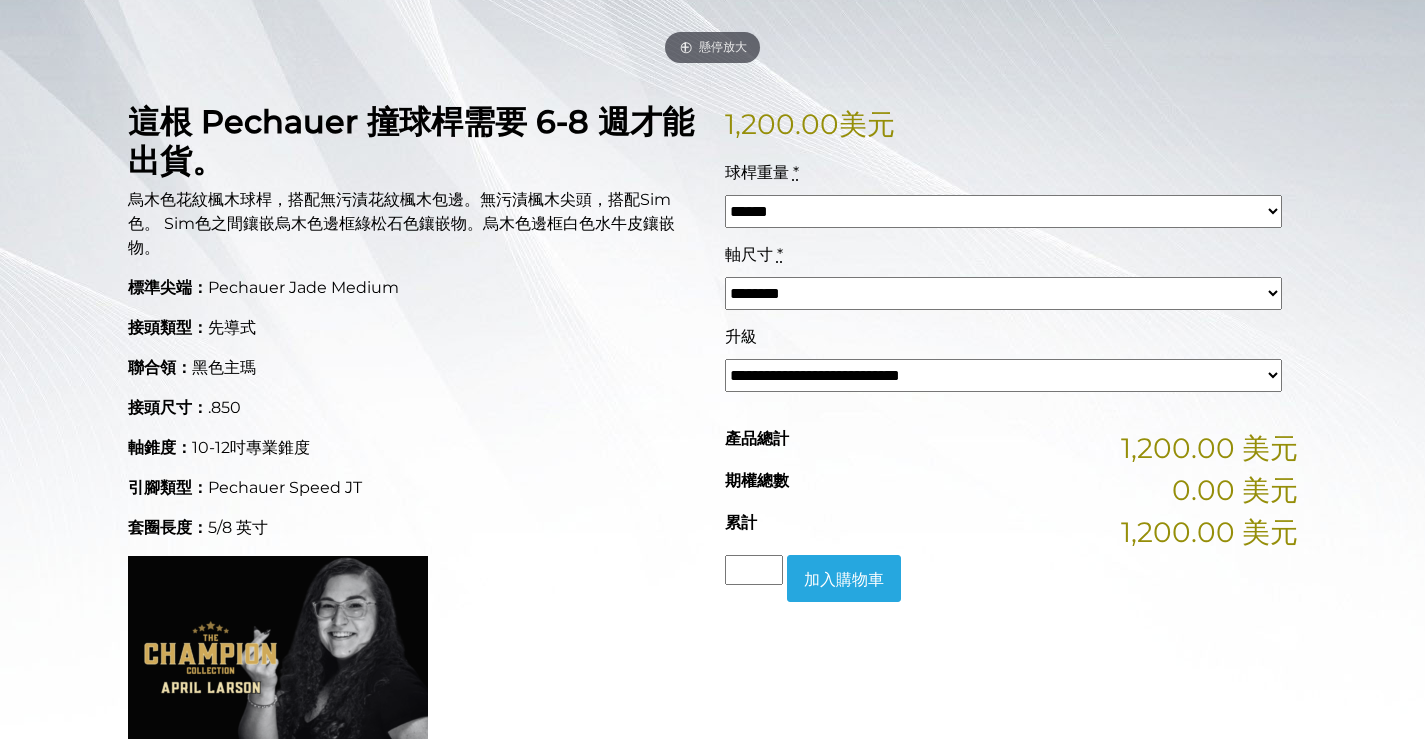 click on "**********" at bounding box center [1003, 375] 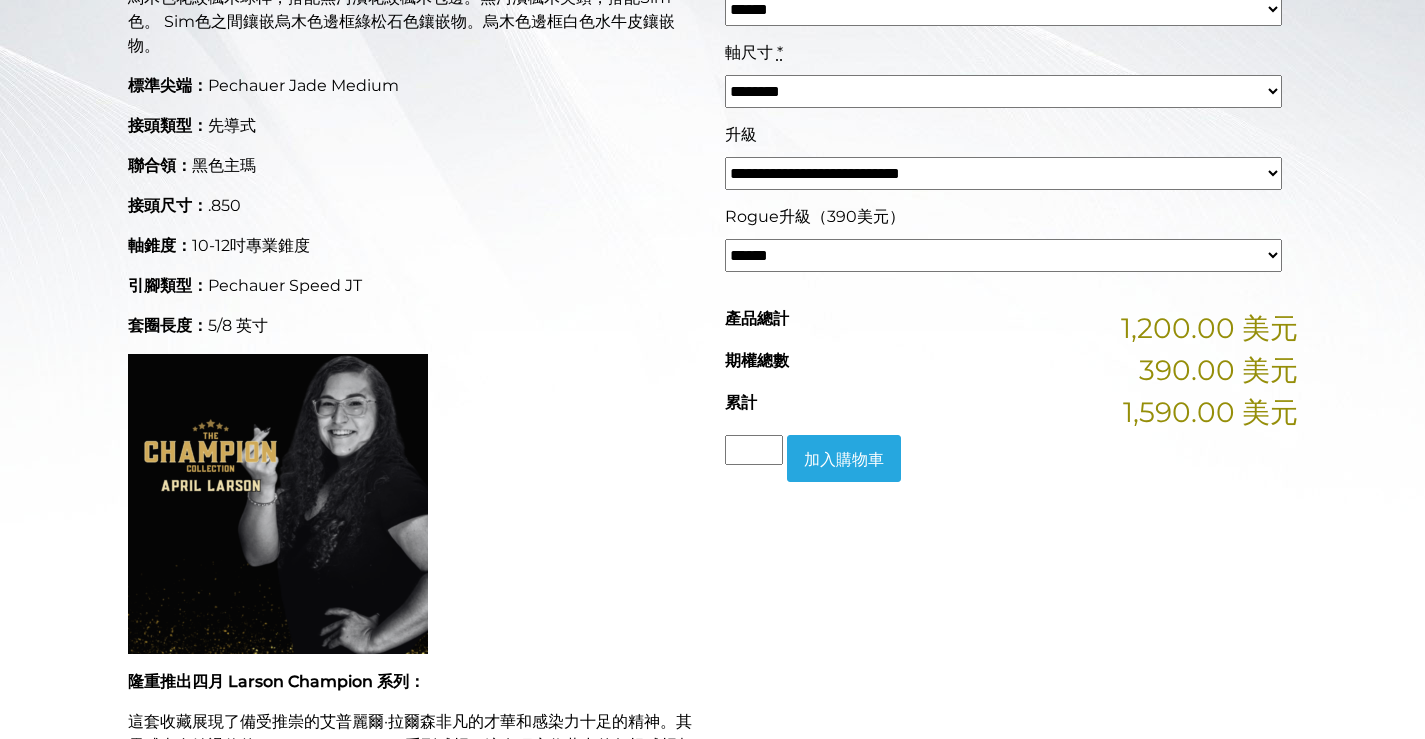 scroll, scrollTop: 633, scrollLeft: 0, axis: vertical 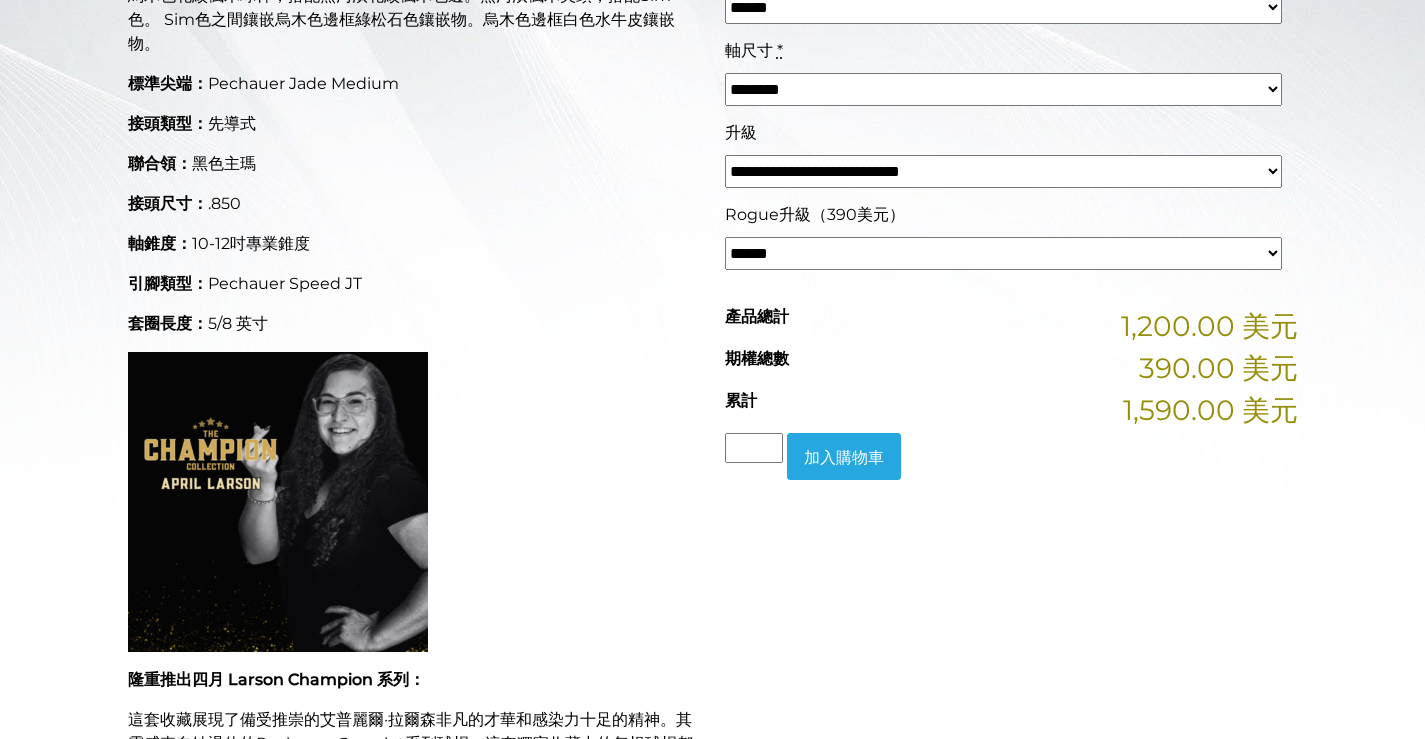 click on "**********" at bounding box center (1003, 253) 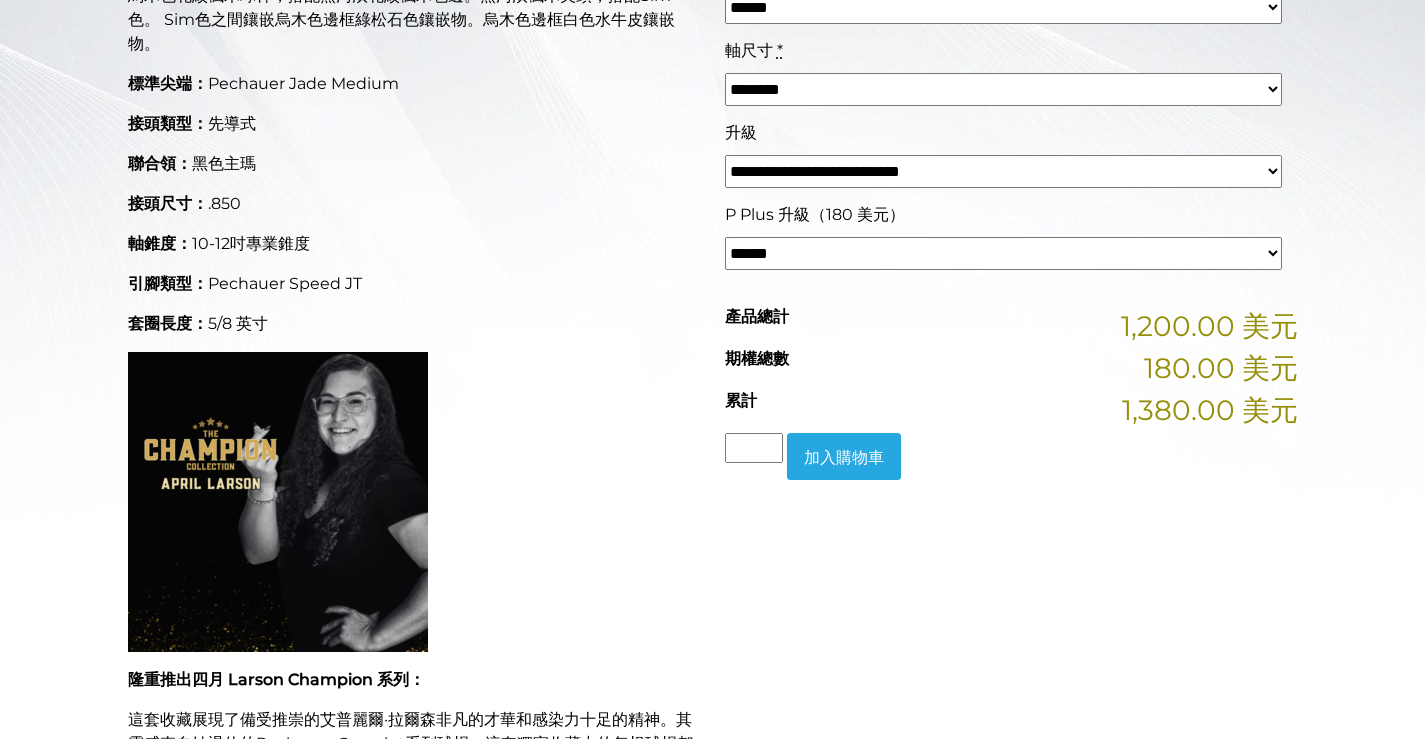 click on "**********" at bounding box center (1003, 253) 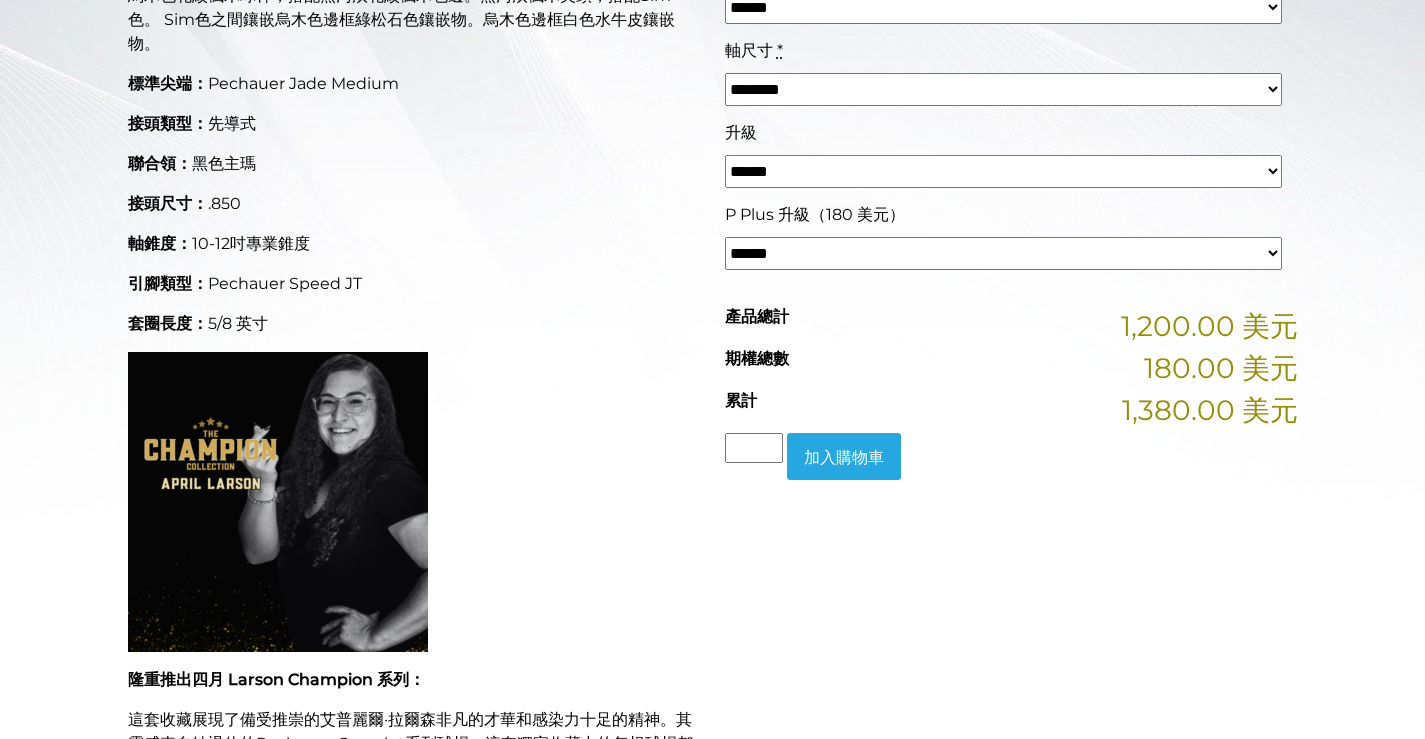 click on "**********" at bounding box center (1003, 171) 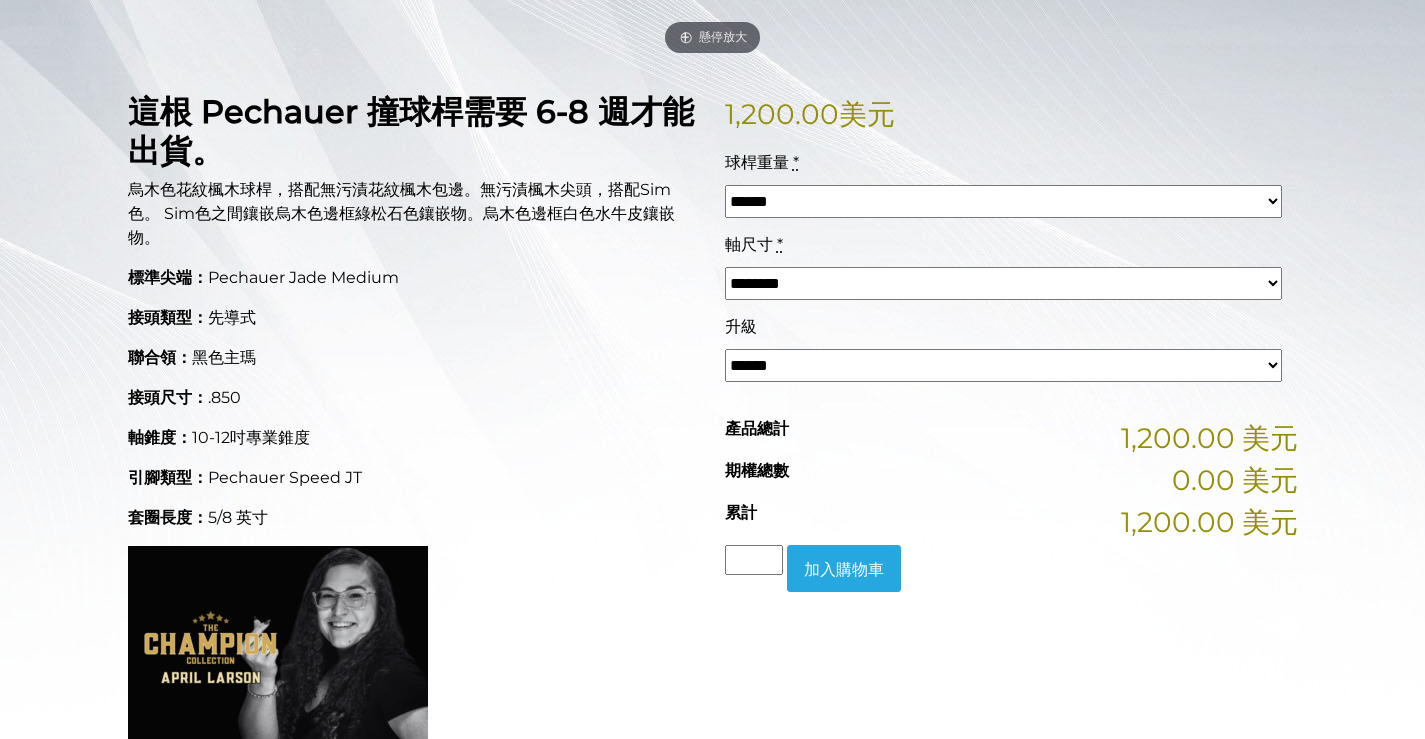 scroll, scrollTop: 433, scrollLeft: 0, axis: vertical 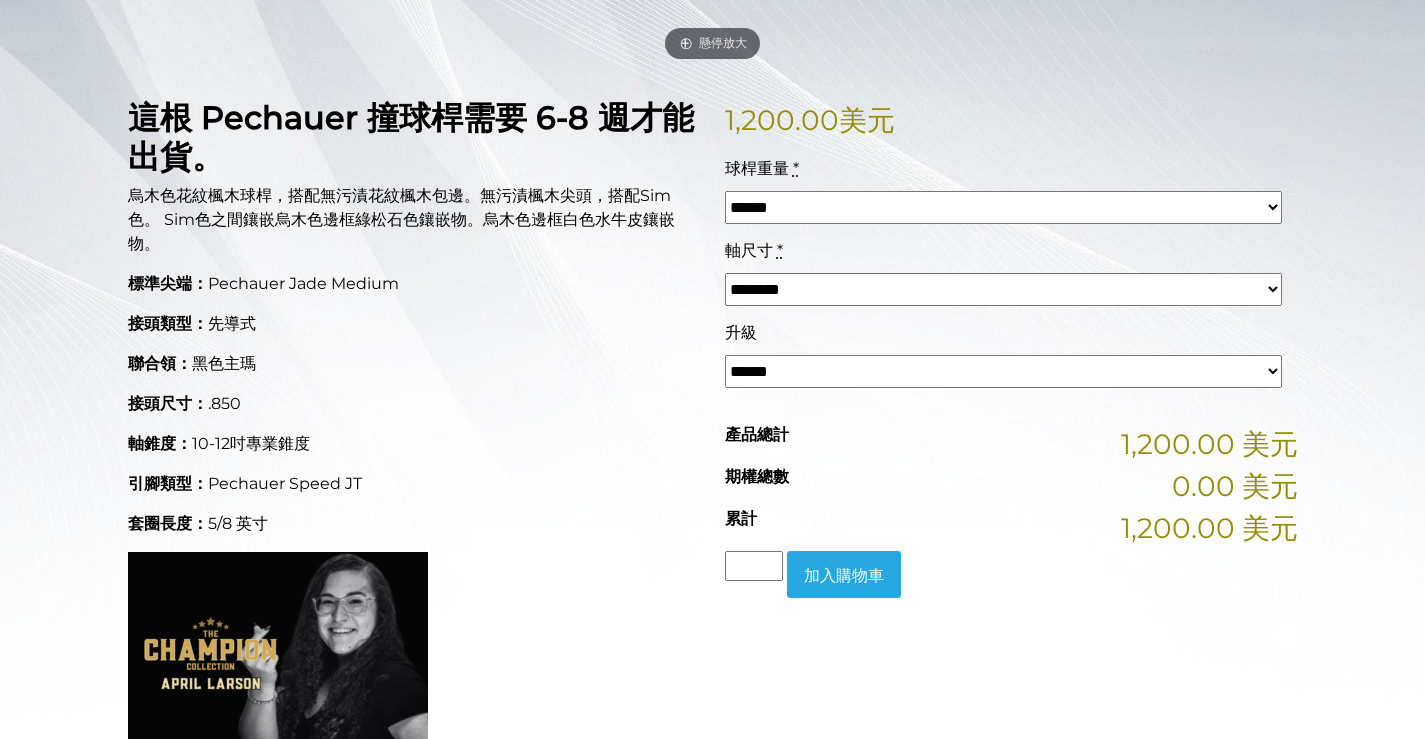 click on "****** ****** **** ****** **** ****** ****" at bounding box center (1003, 207) 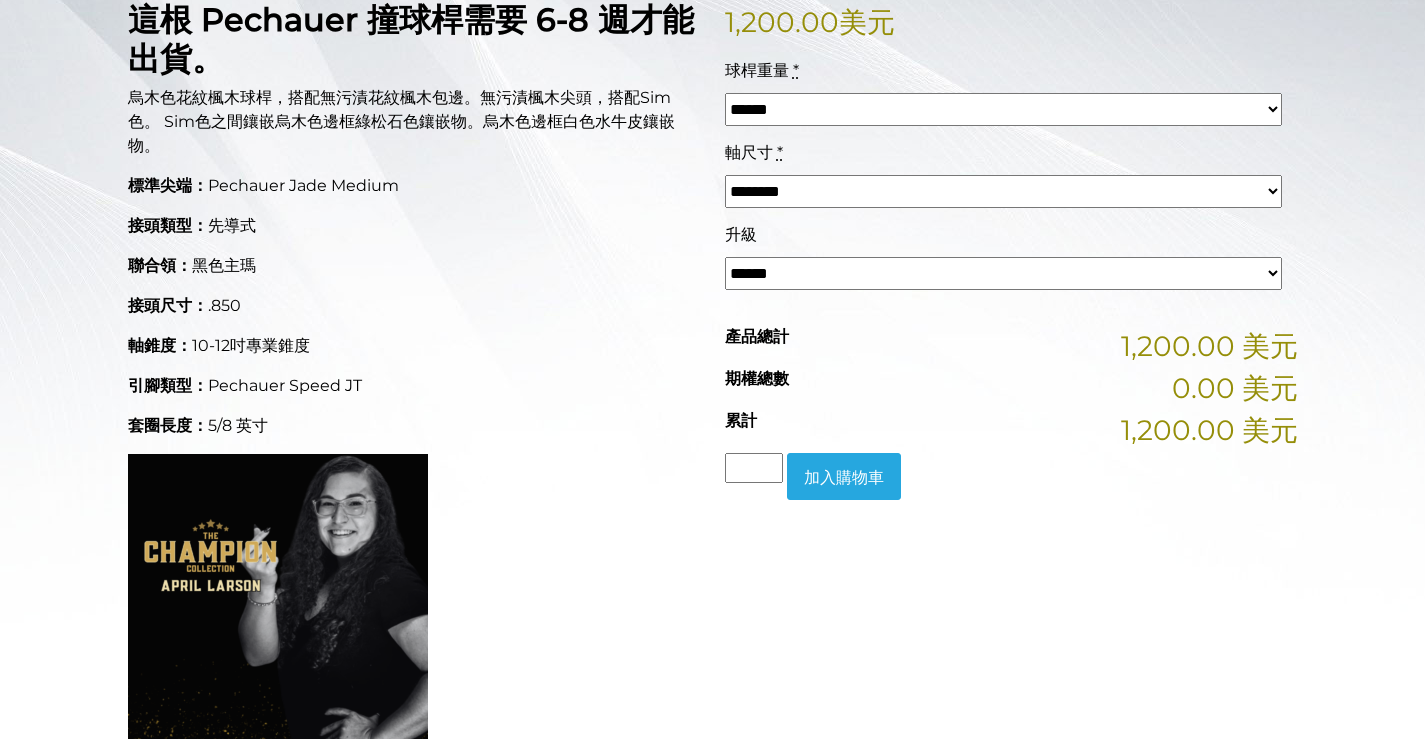 scroll, scrollTop: 533, scrollLeft: 0, axis: vertical 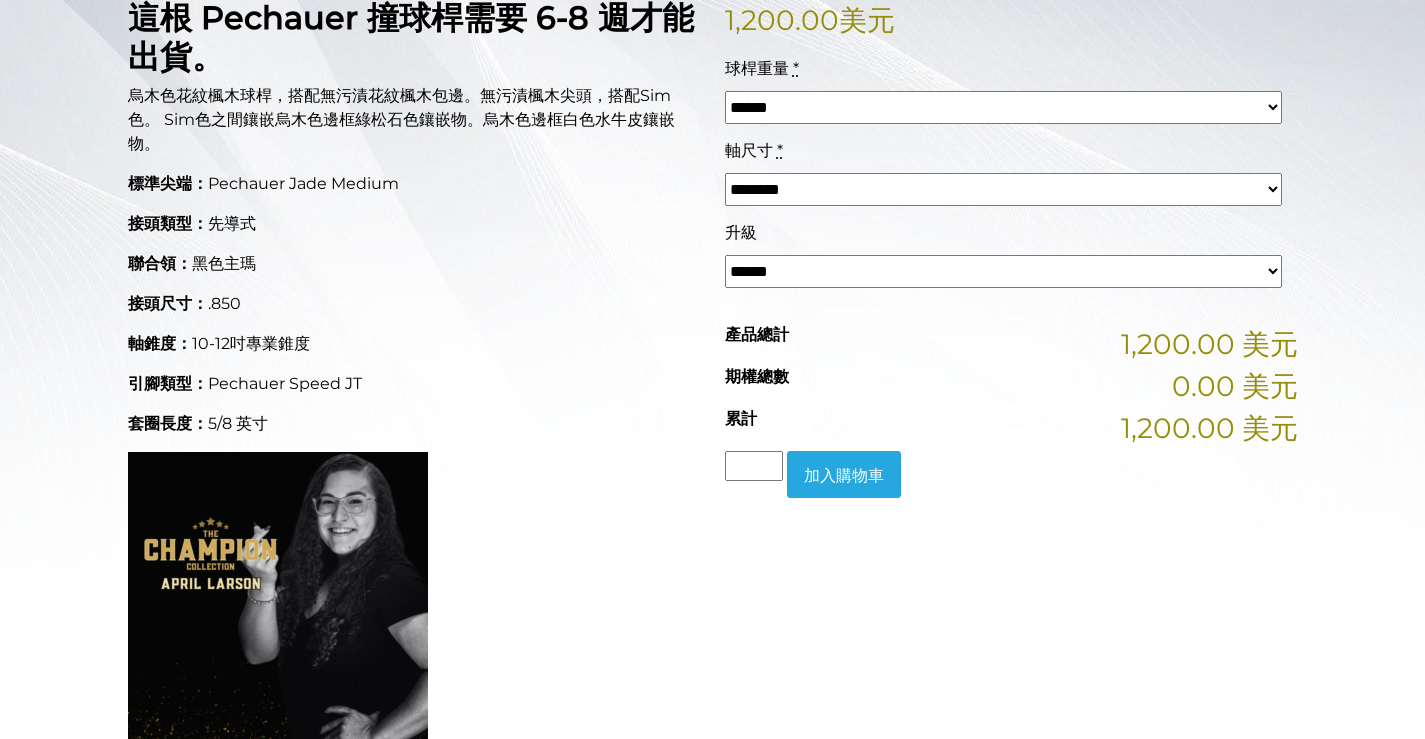 click on "加入購物車" at bounding box center (844, 474) 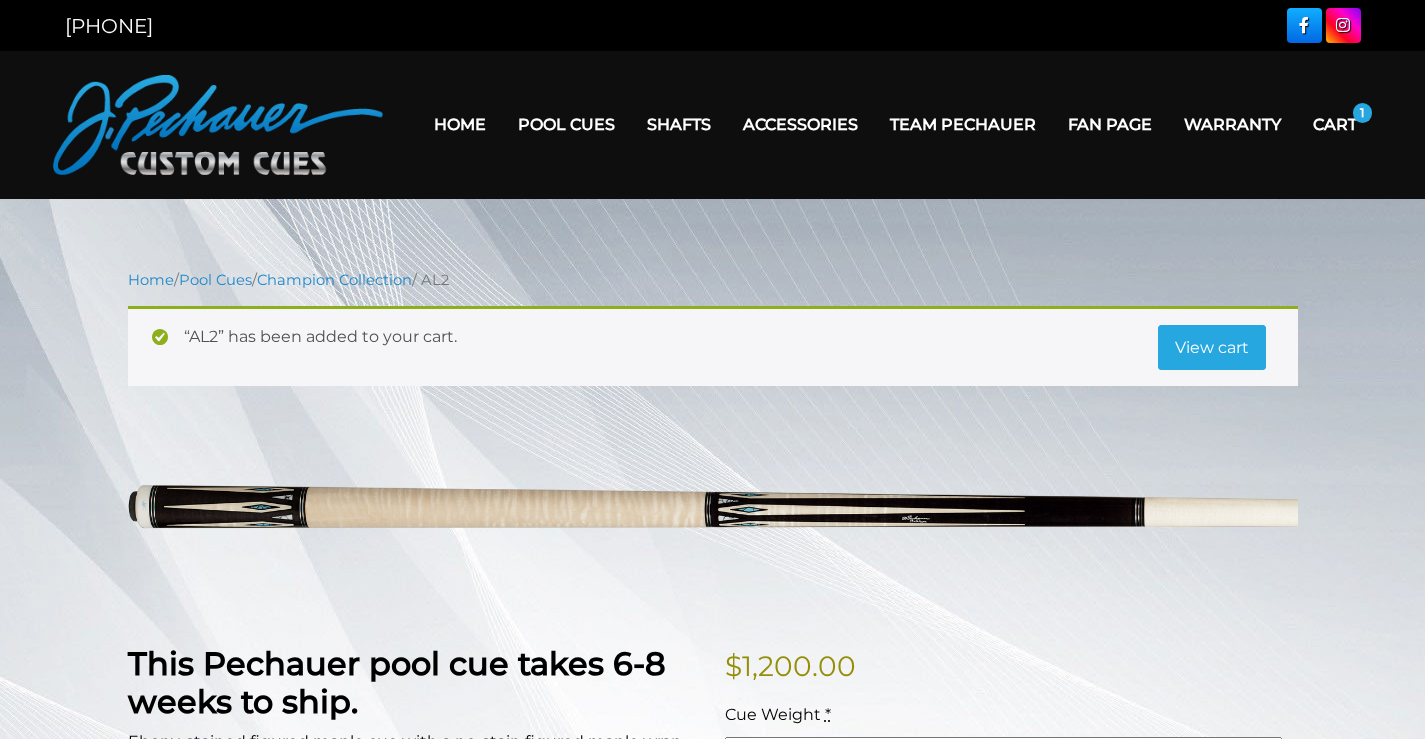 scroll, scrollTop: 0, scrollLeft: 0, axis: both 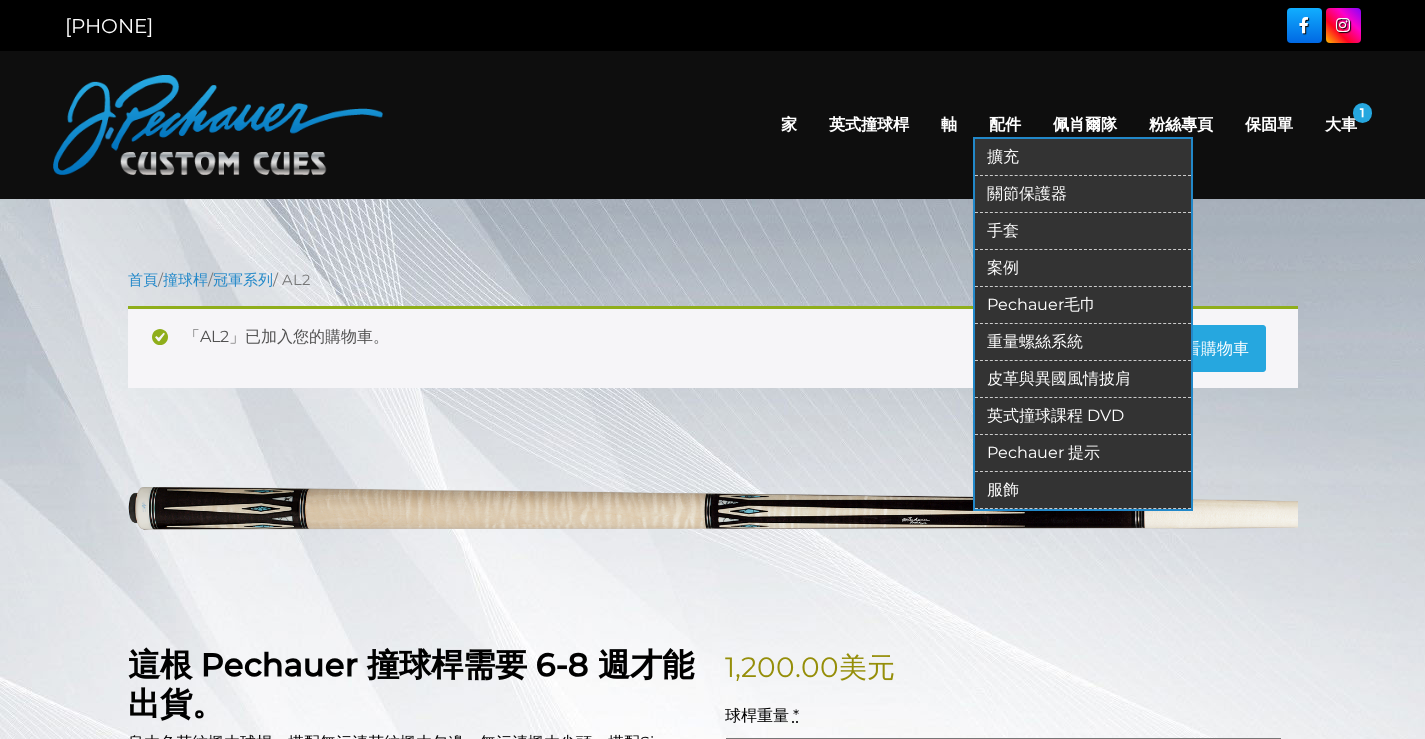 click on "擴充" at bounding box center [1003, 156] 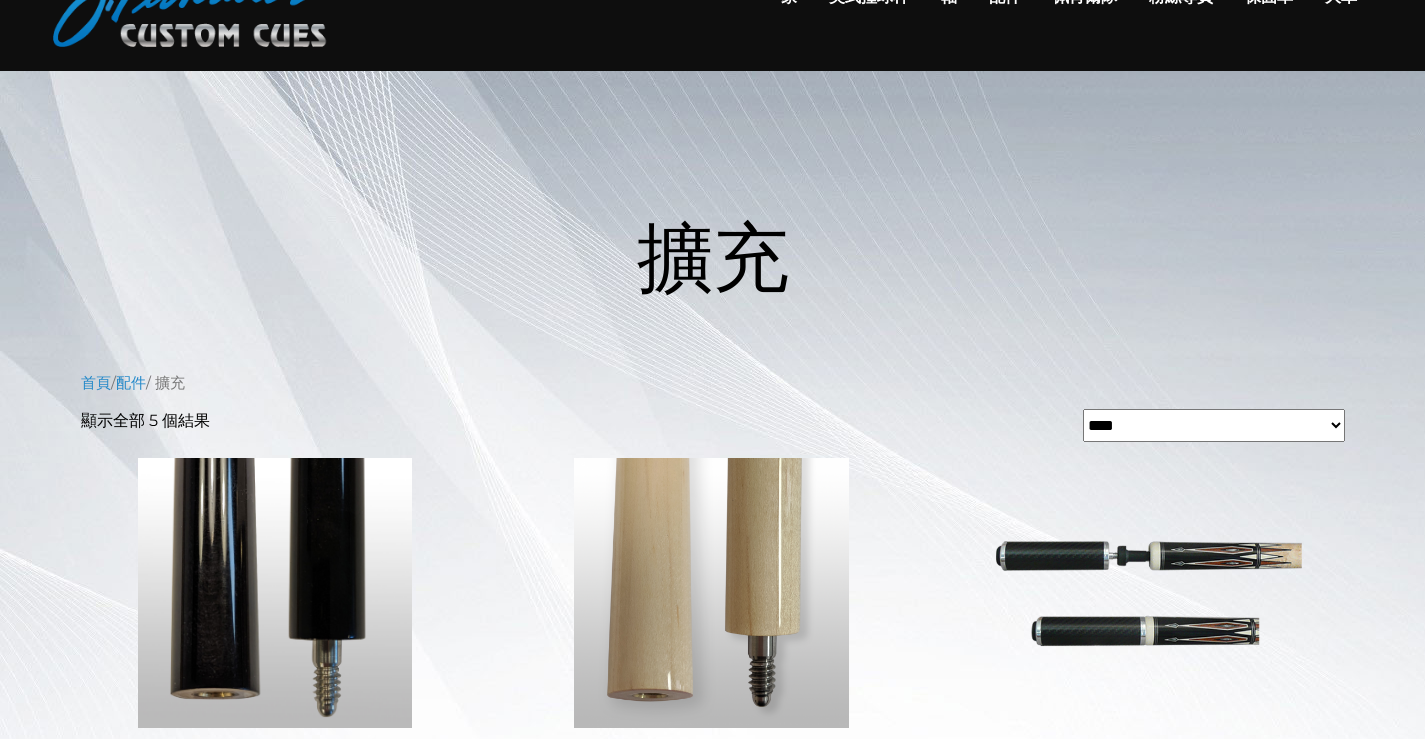 scroll, scrollTop: 127, scrollLeft: 0, axis: vertical 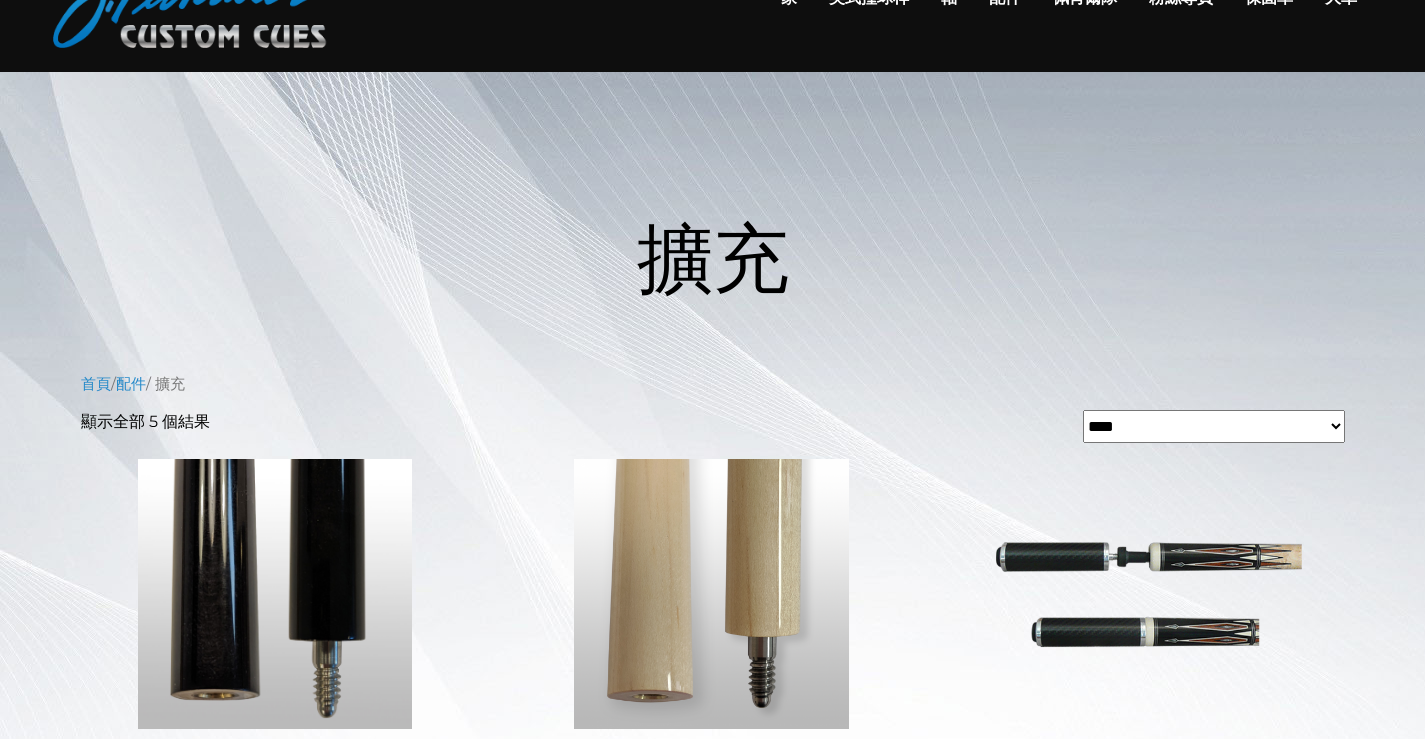 click on "大車" at bounding box center [1341, -3] 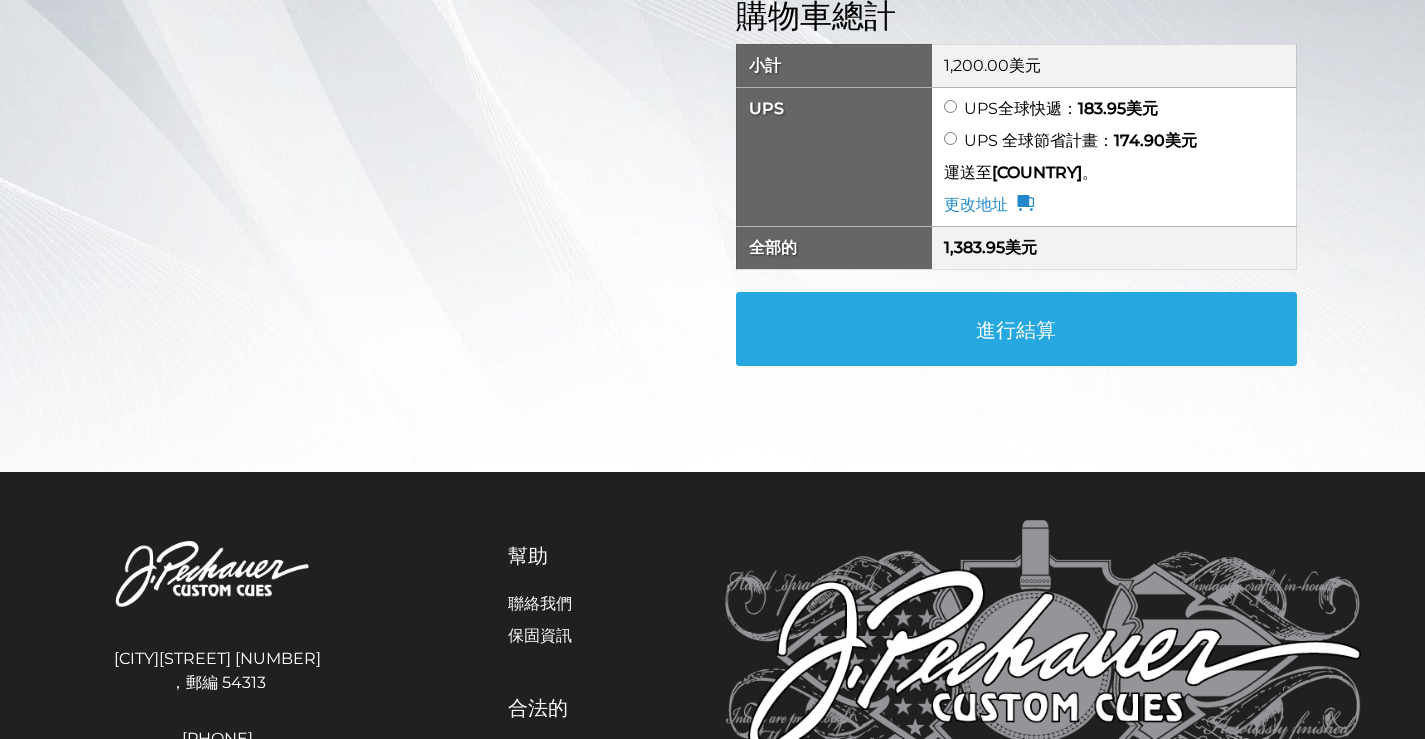 scroll, scrollTop: 500, scrollLeft: 0, axis: vertical 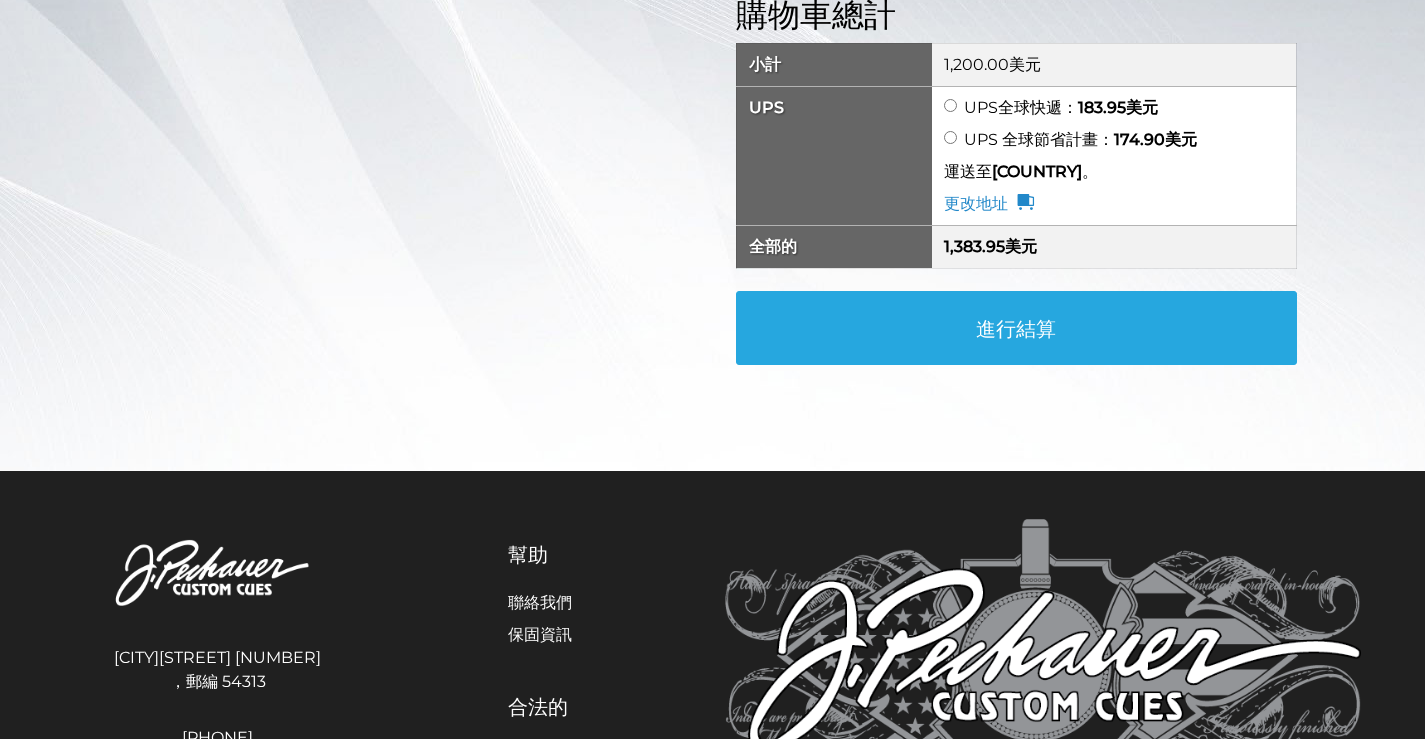 click on "UPS 全球節省計畫： 174.90 美元" at bounding box center (1113, 140) 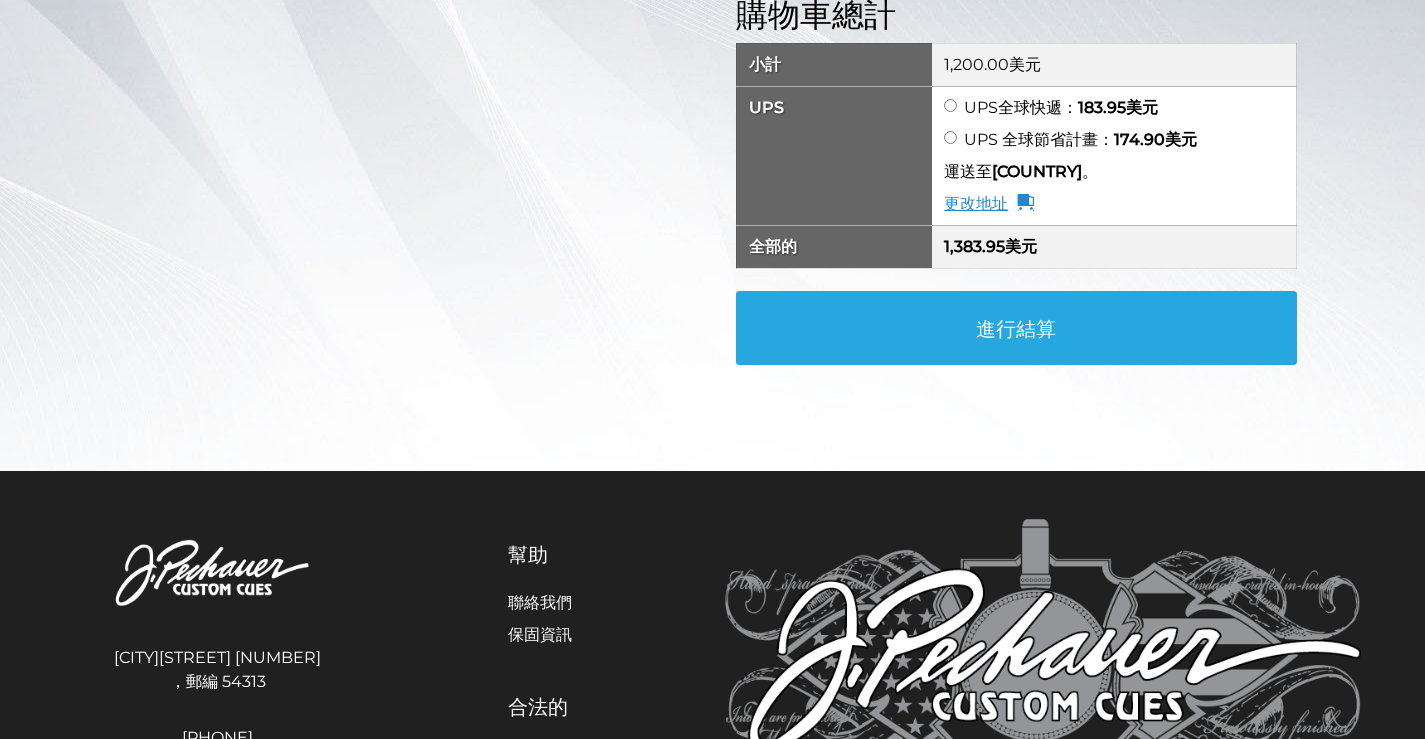 click on "更改地址" at bounding box center [976, 203] 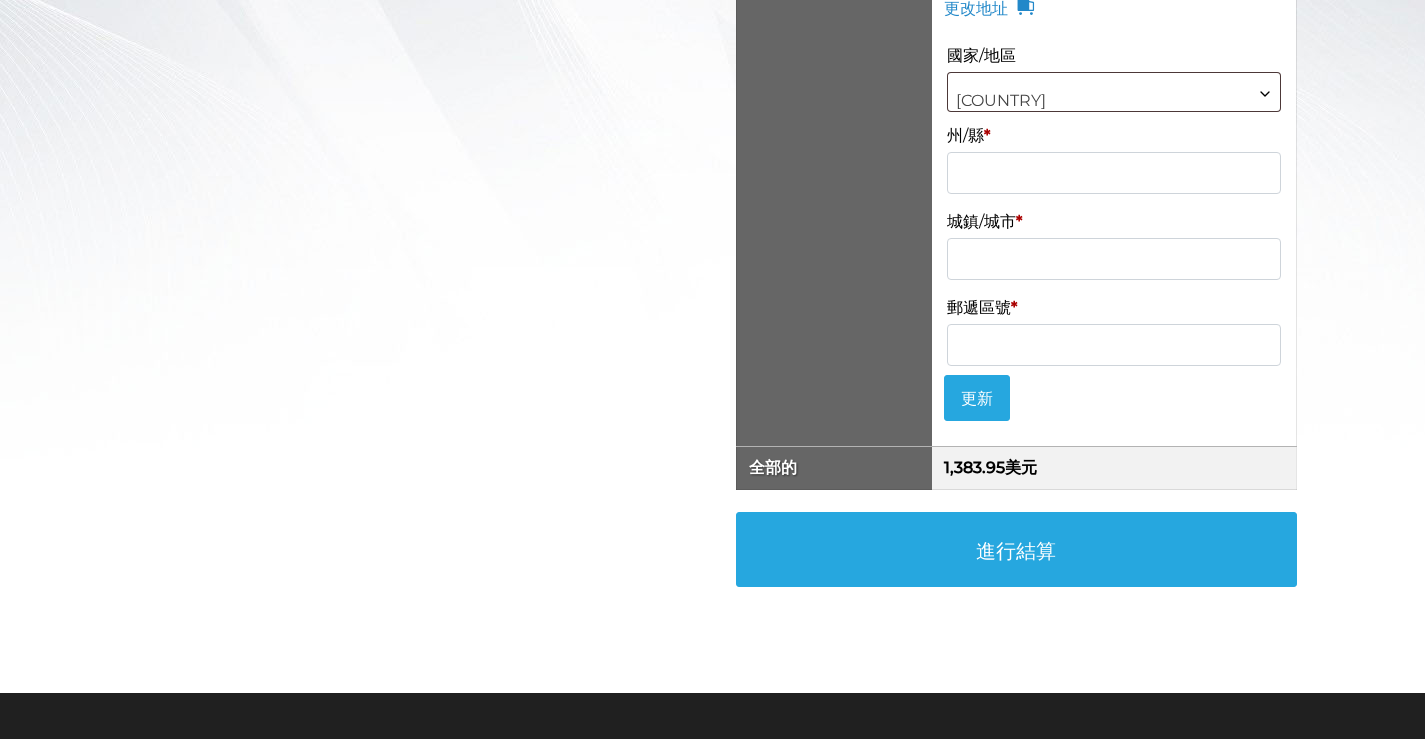 scroll, scrollTop: 700, scrollLeft: 0, axis: vertical 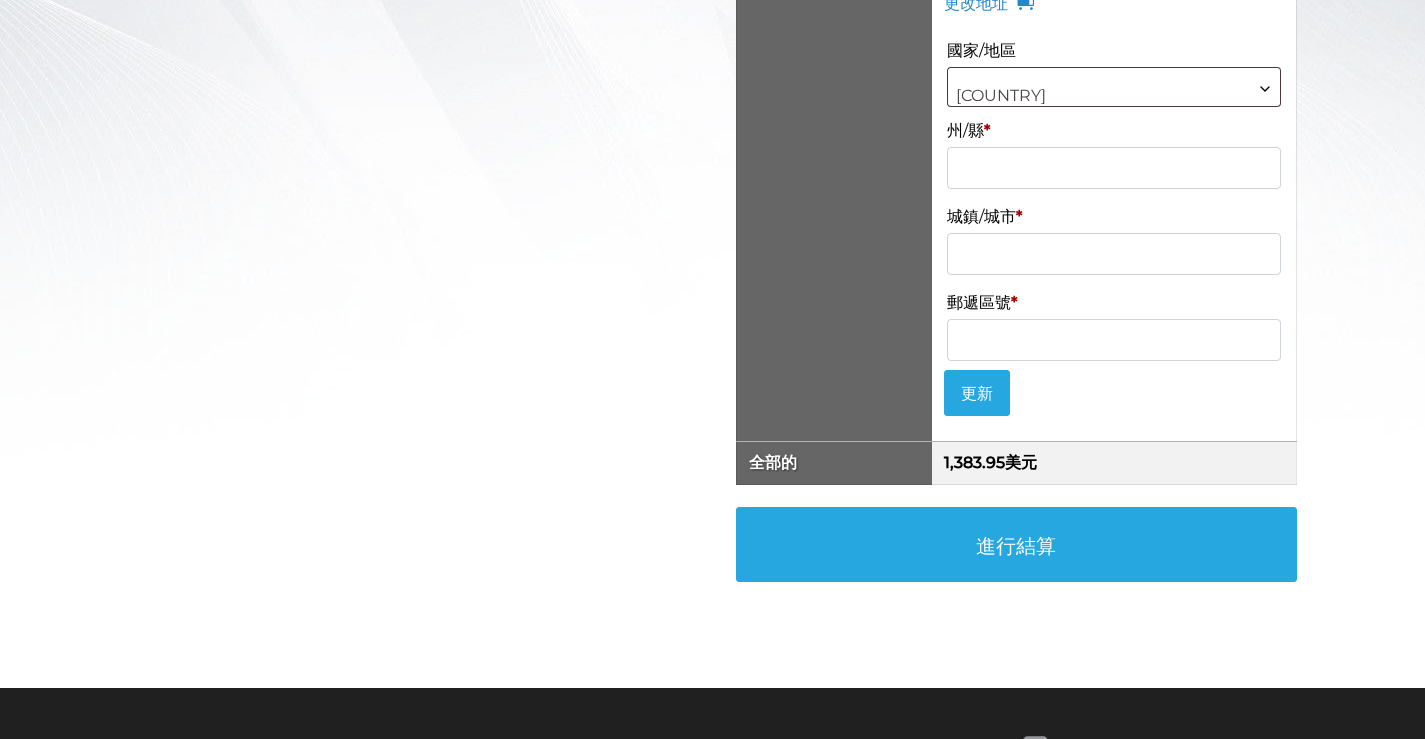 click on "州/縣 *" at bounding box center (1113, 168) 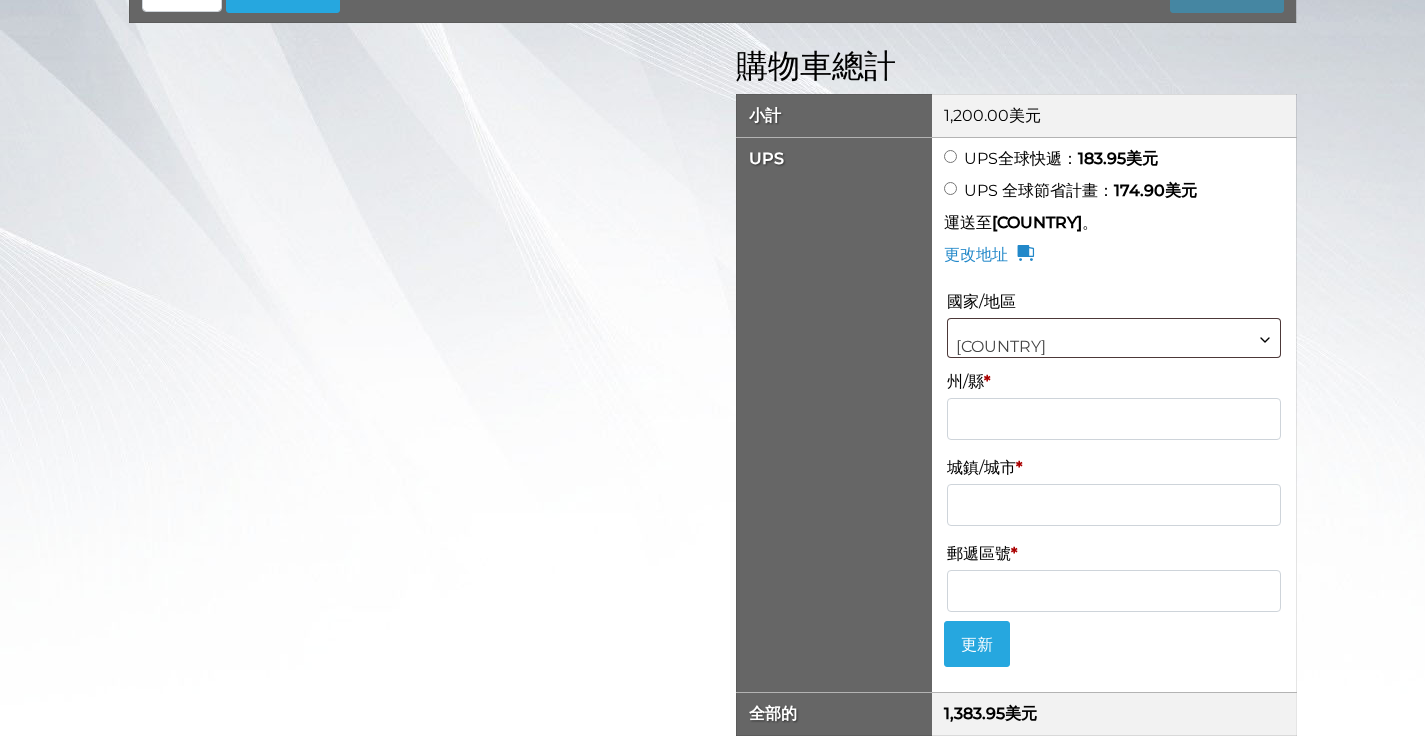 scroll, scrollTop: 382, scrollLeft: 0, axis: vertical 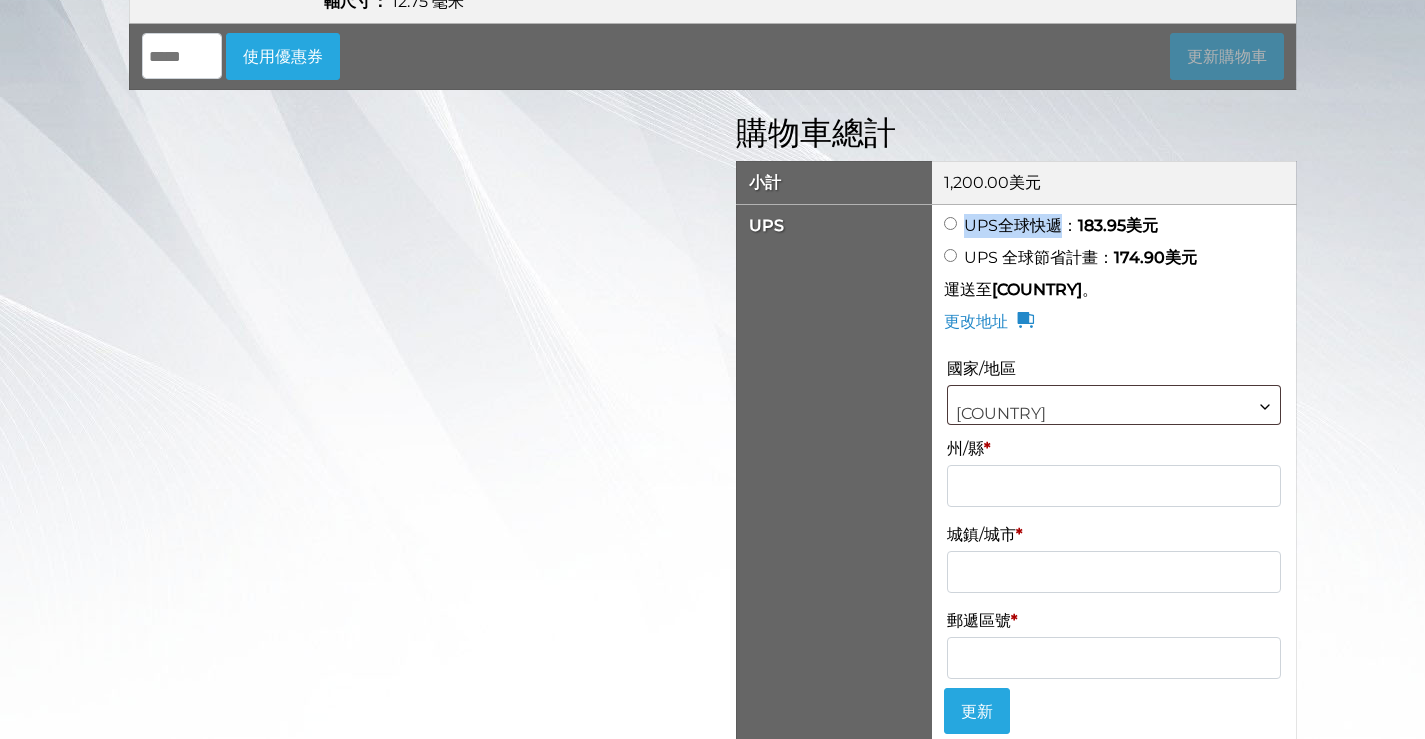 drag, startPoint x: 969, startPoint y: 386, endPoint x: 1113, endPoint y: 385, distance: 144.00348 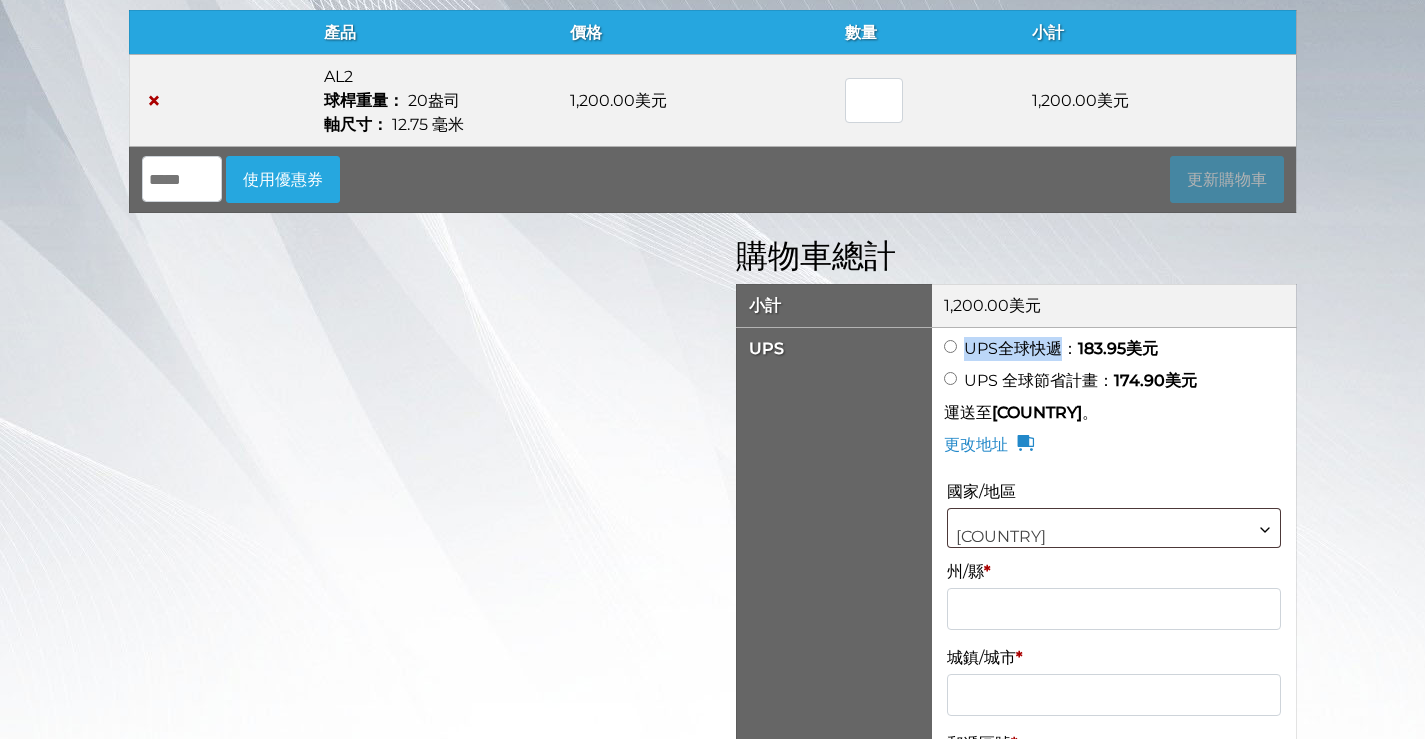 scroll, scrollTop: 258, scrollLeft: 0, axis: vertical 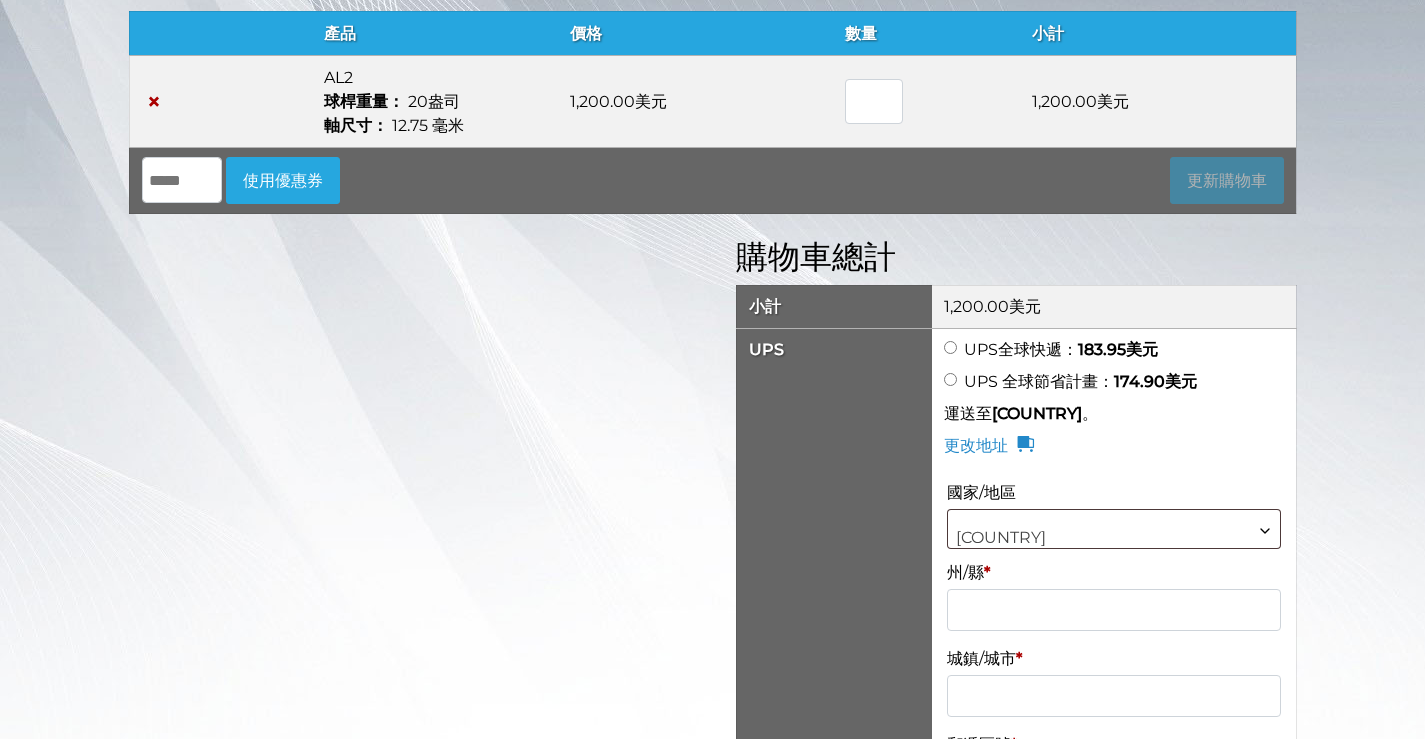 click on "優惠券：" at bounding box center [182, 180] 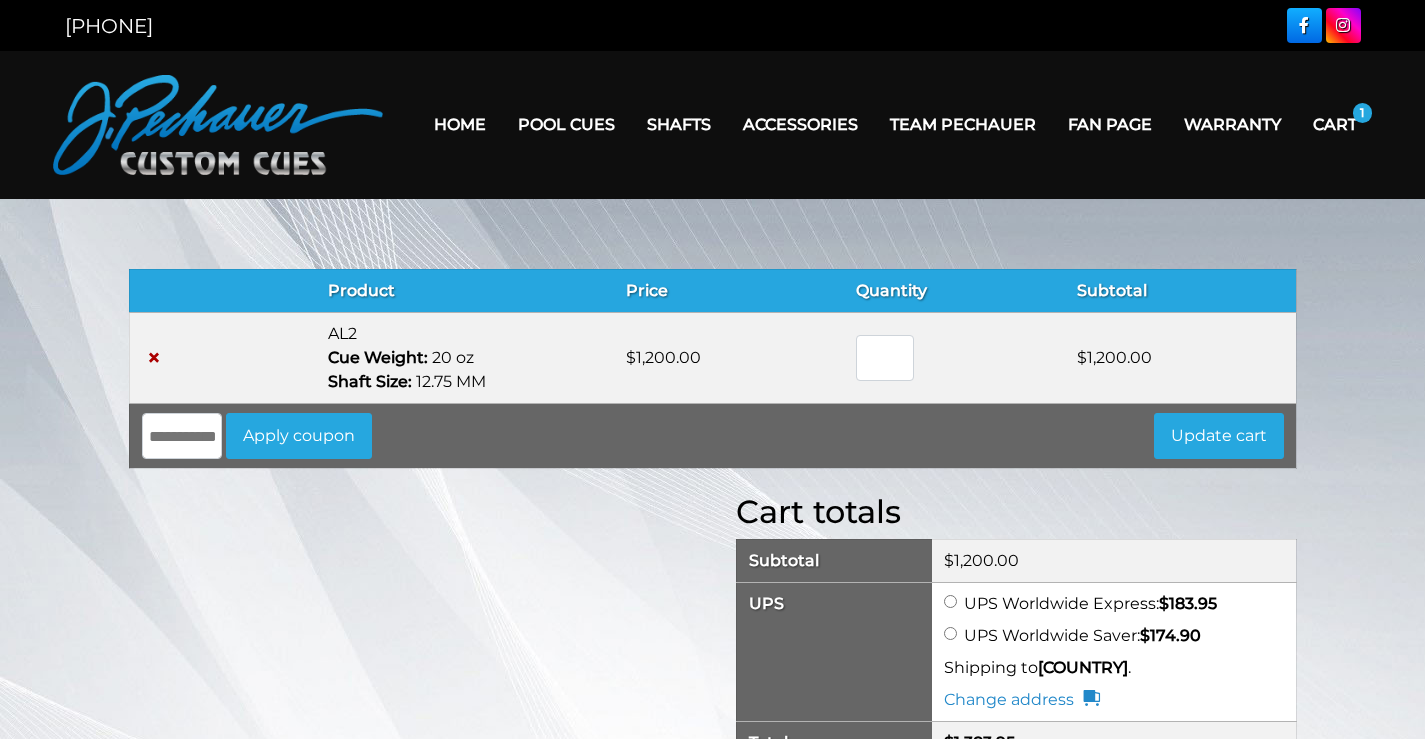 scroll, scrollTop: 0, scrollLeft: 0, axis: both 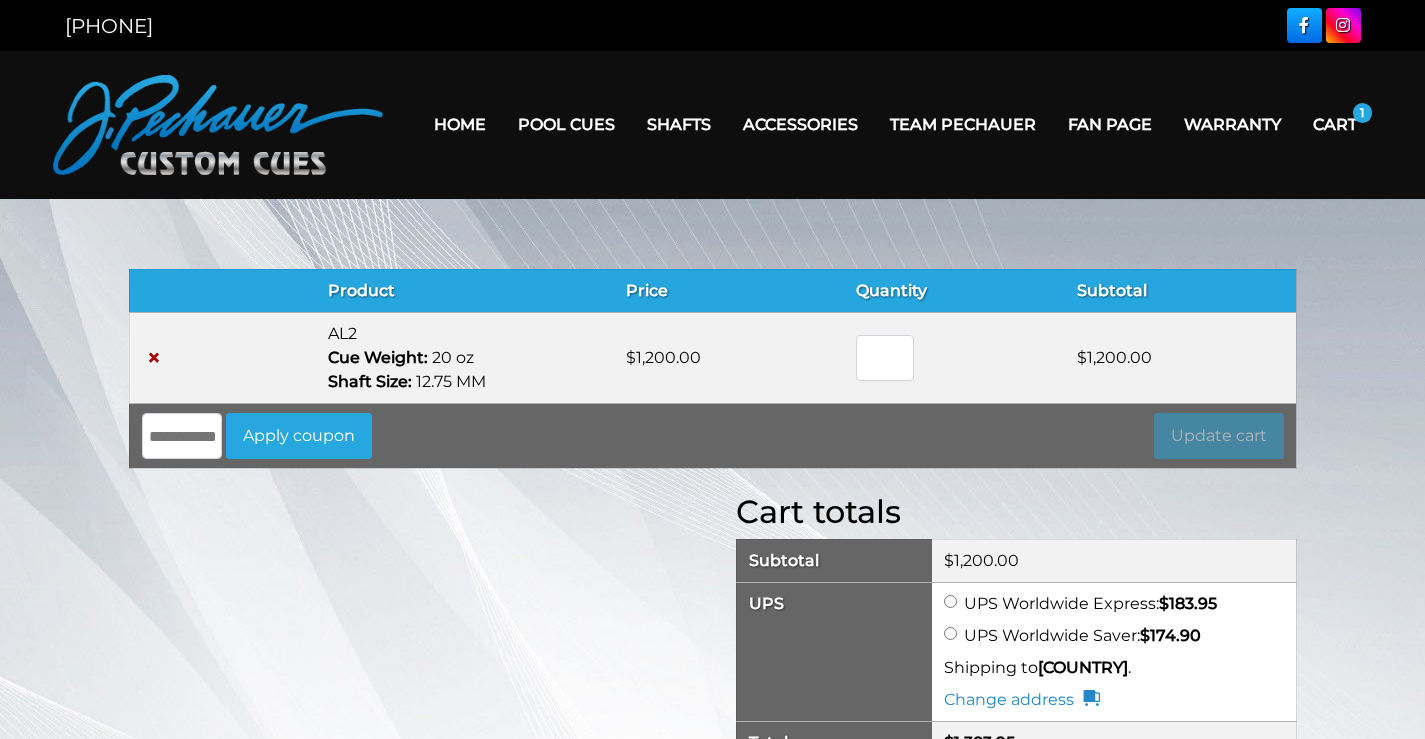 drag, startPoint x: 0, startPoint y: 0, endPoint x: 0, endPoint y: 356, distance: 356 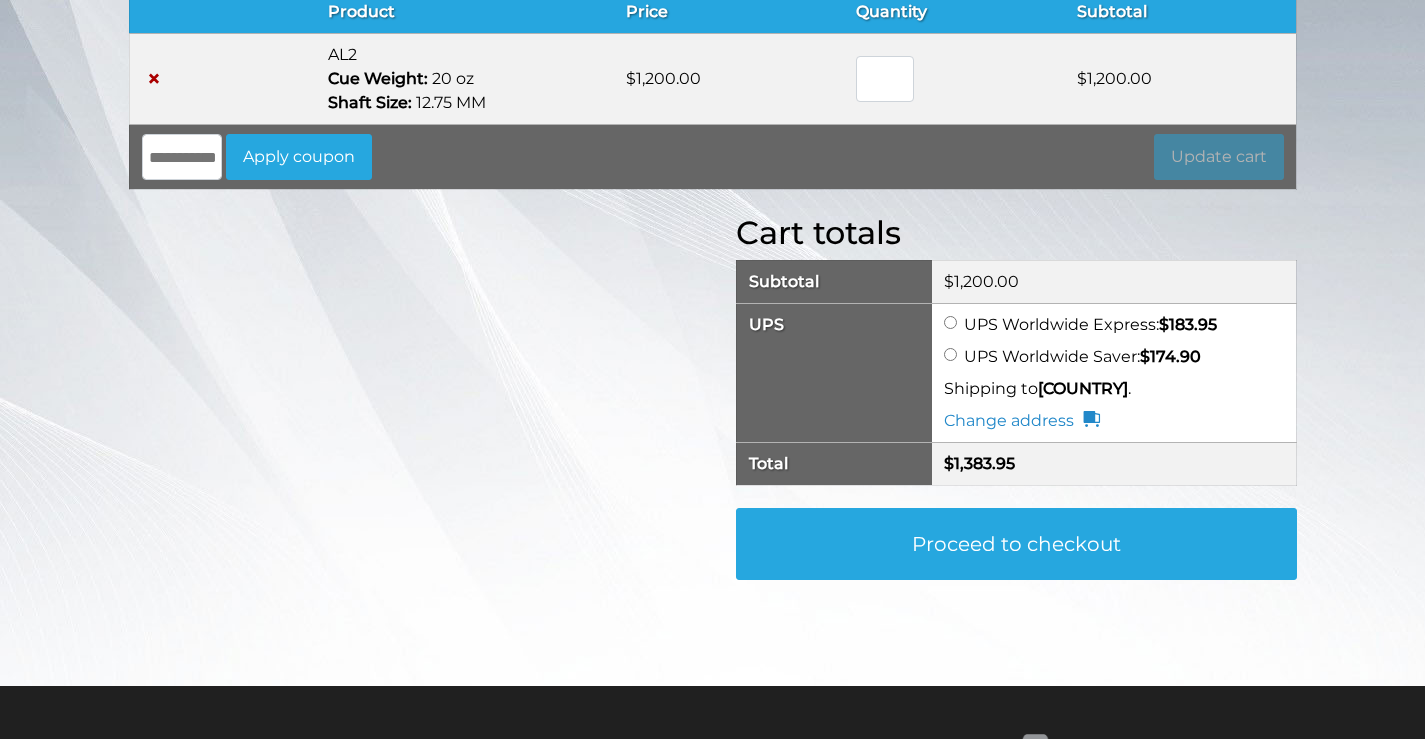 scroll, scrollTop: 0, scrollLeft: 0, axis: both 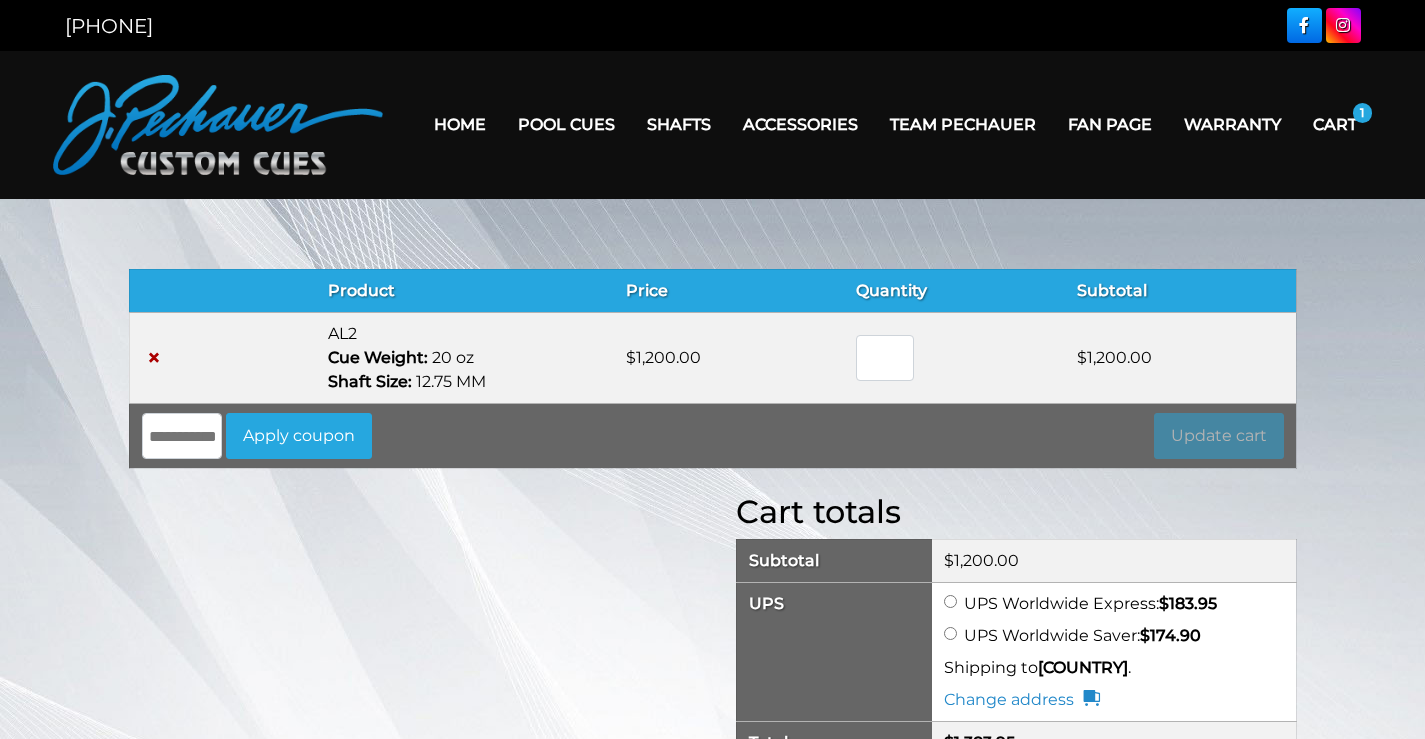 click on "AL2
Cue Weight:
20 oz
Shaft Size:
12.75 MM" at bounding box center (465, 357) 